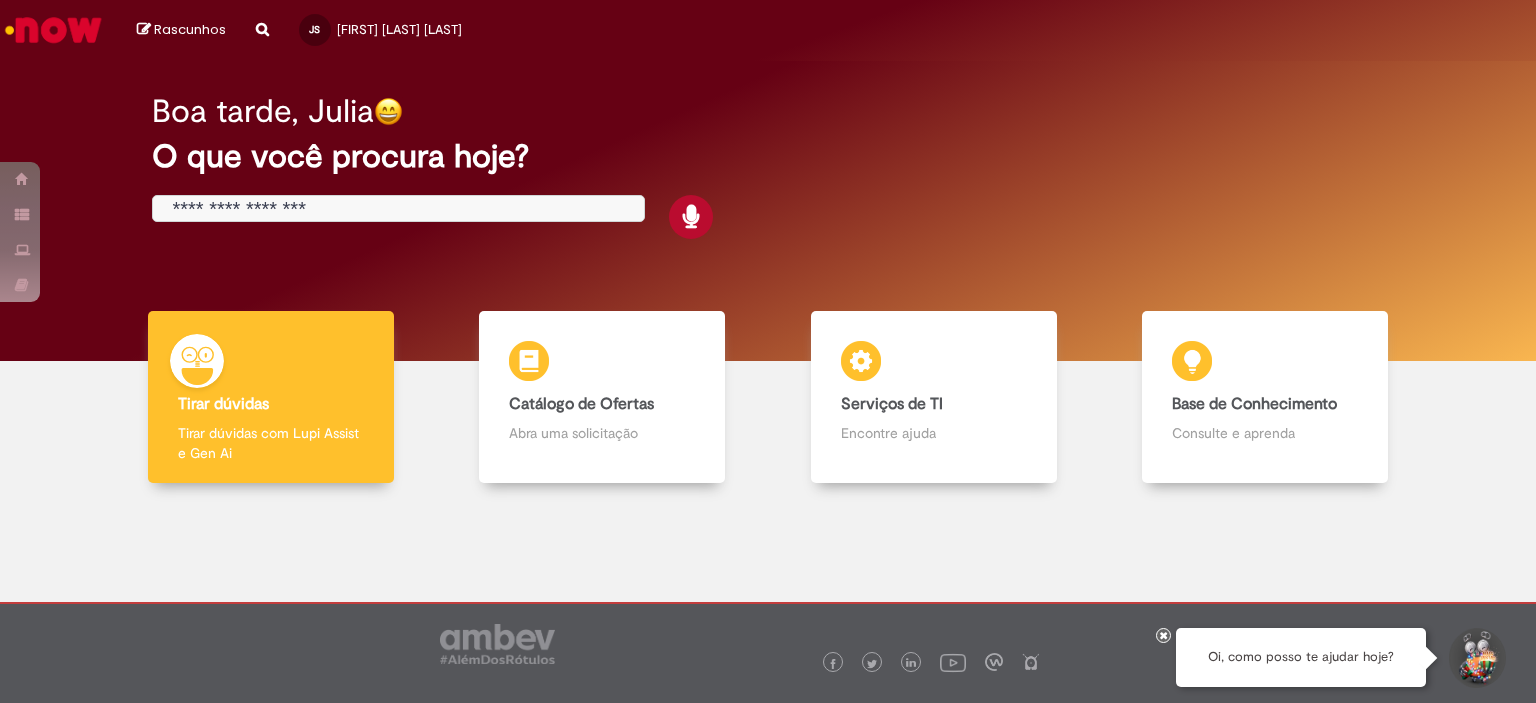 scroll, scrollTop: 0, scrollLeft: 0, axis: both 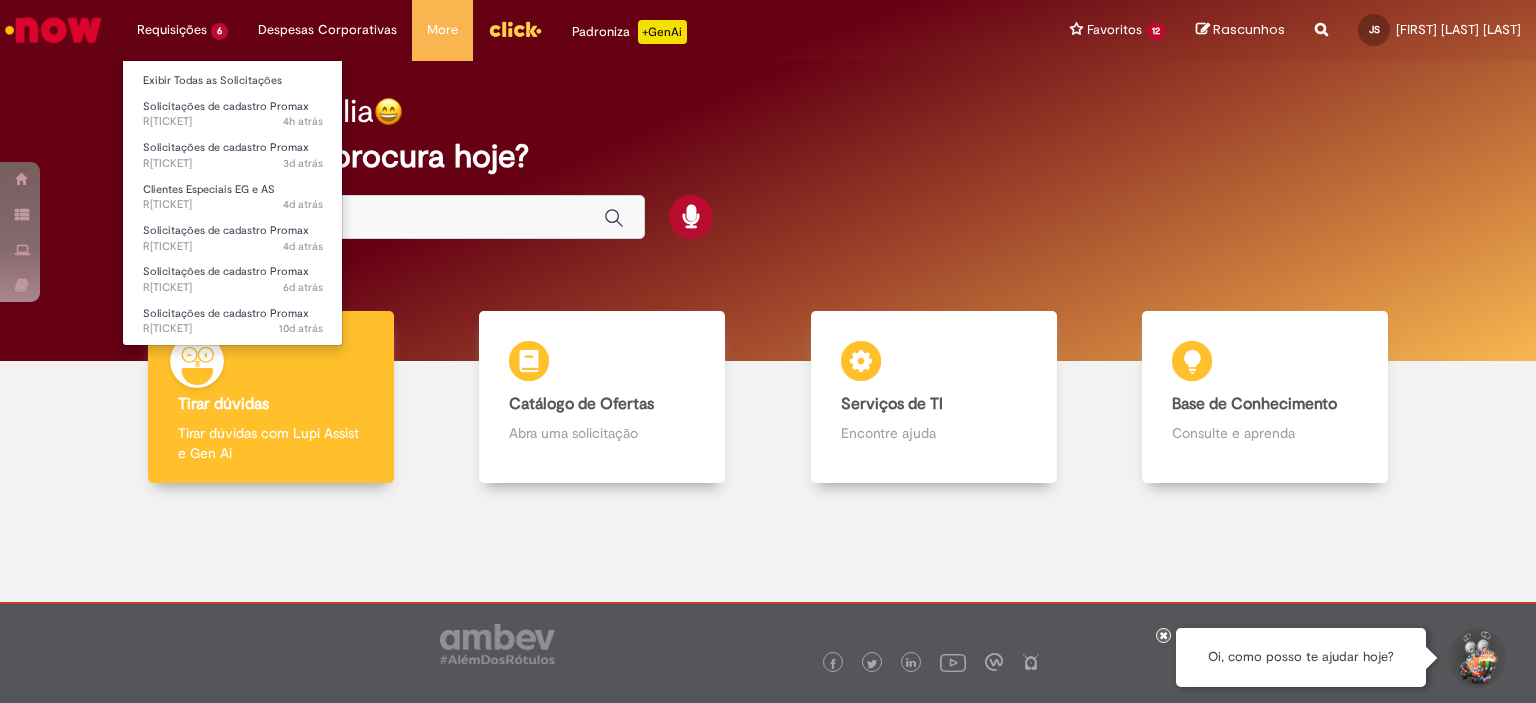 click on "Requisições   6
Exibir Todas as Solicitações
Solicitações de cadastro Promax
4h atrás 4 horas atrás  R[TICKET]
Solicitações de cadastro Promax
3d atrás 3 dias atrás  R[TICKET]
Clientes Especiais EG e AS
4d atrás 4 dias atrás  R[TICKET]
Solicitações de cadastro Promax
4d atrás 4 dias atrás  R[TICKET]
Solicitações de cadastro Promax
6d atrás 6 dias atrás  R[TICKET]
Solicitações de cadastro Promax
10d atrás 10 dias atrás  R[TICKET]" at bounding box center [182, 30] 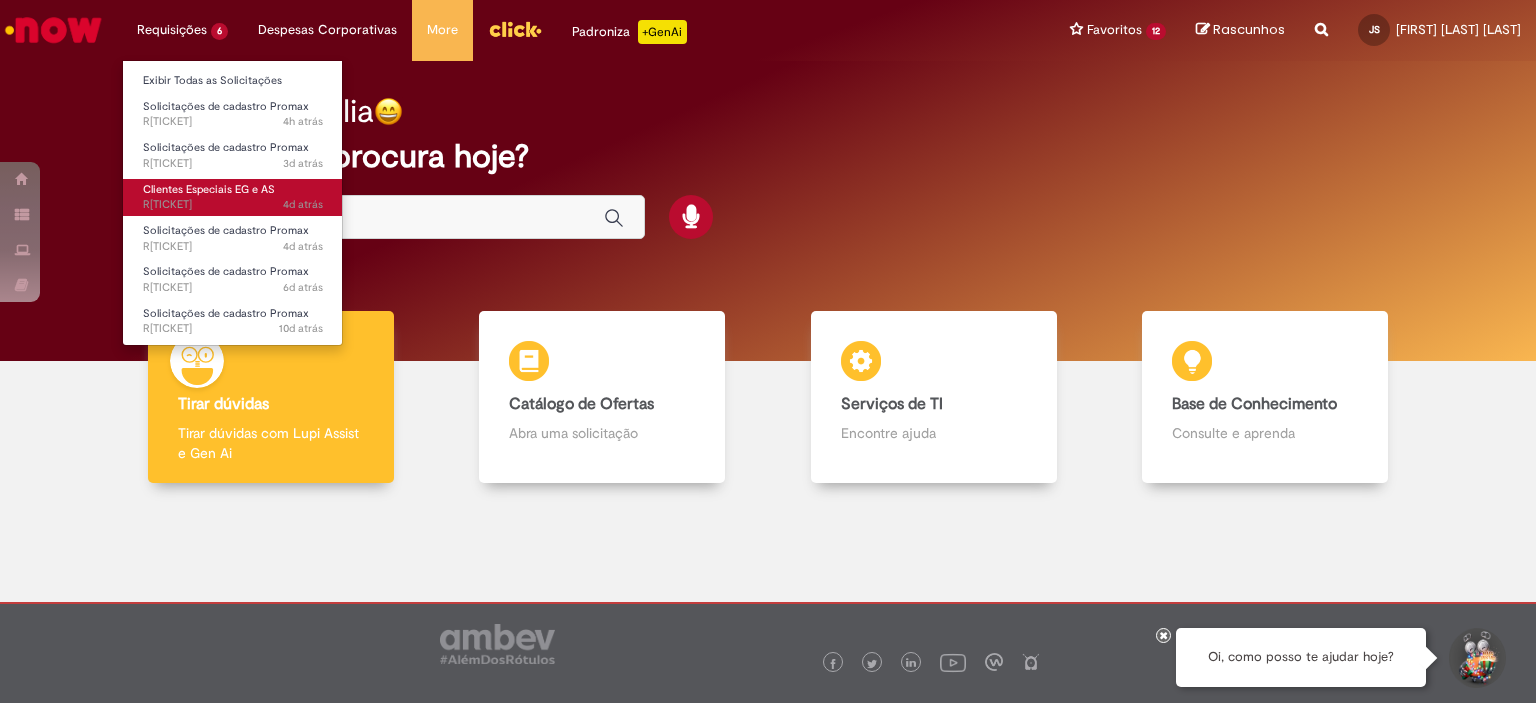 click on "Clientes Especiais EG e AS" at bounding box center [209, 189] 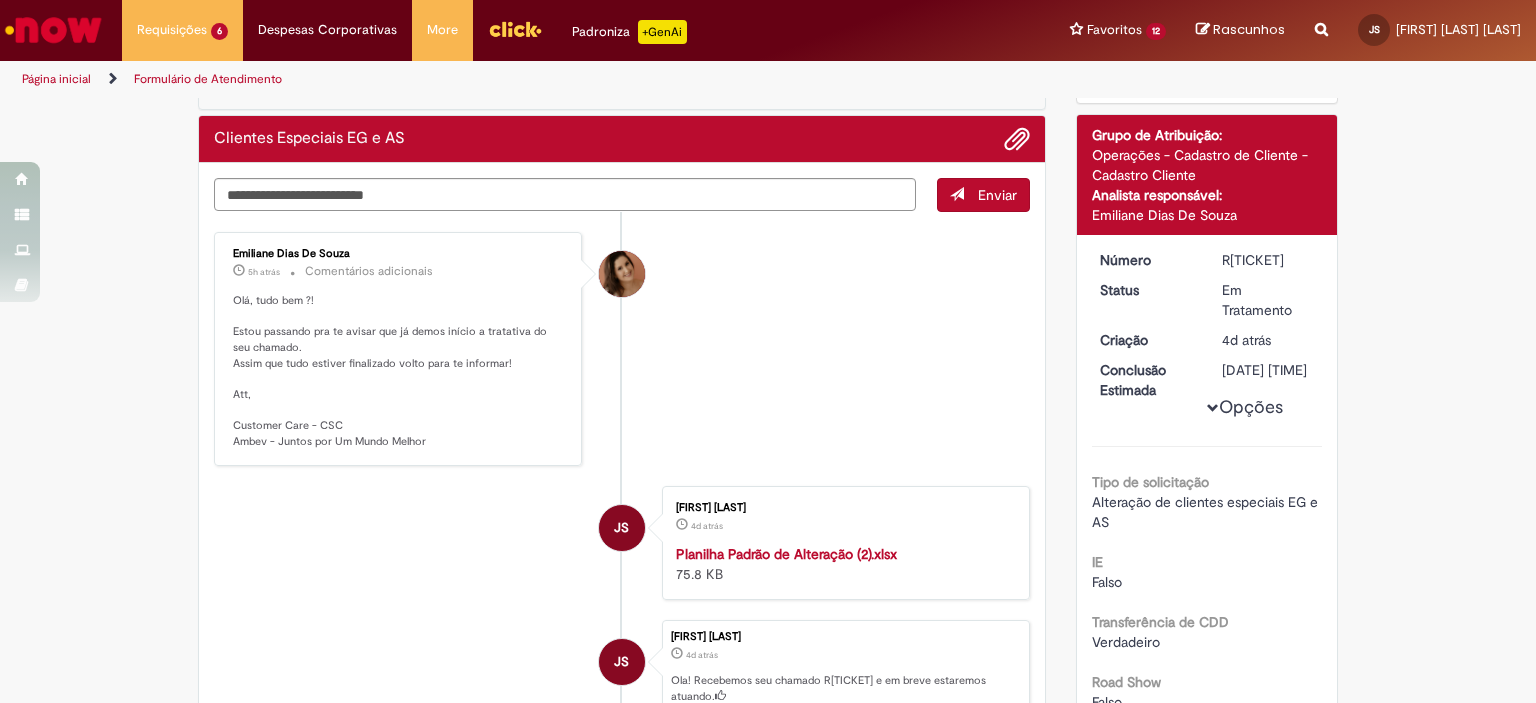 scroll, scrollTop: 0, scrollLeft: 0, axis: both 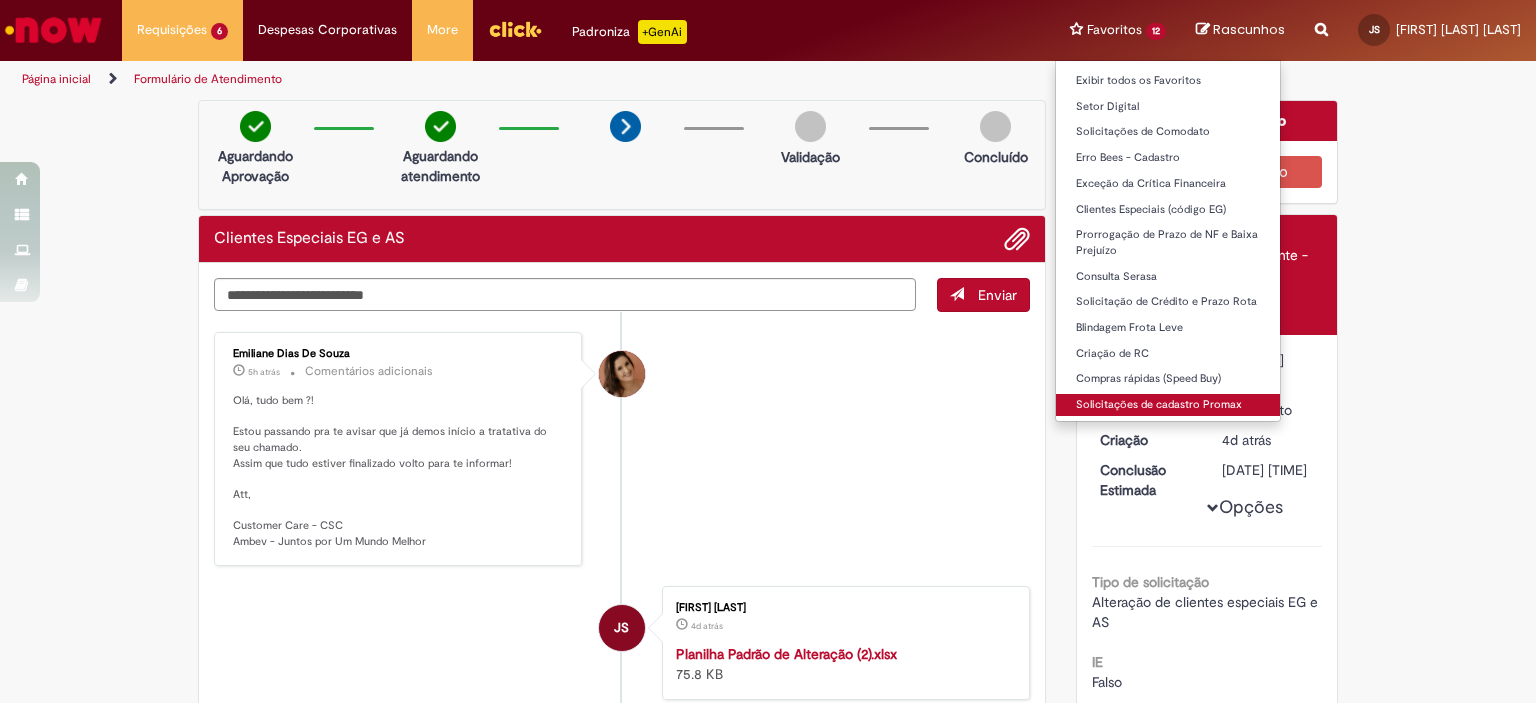 click on "Solicitações de cadastro Promax" at bounding box center [1168, 405] 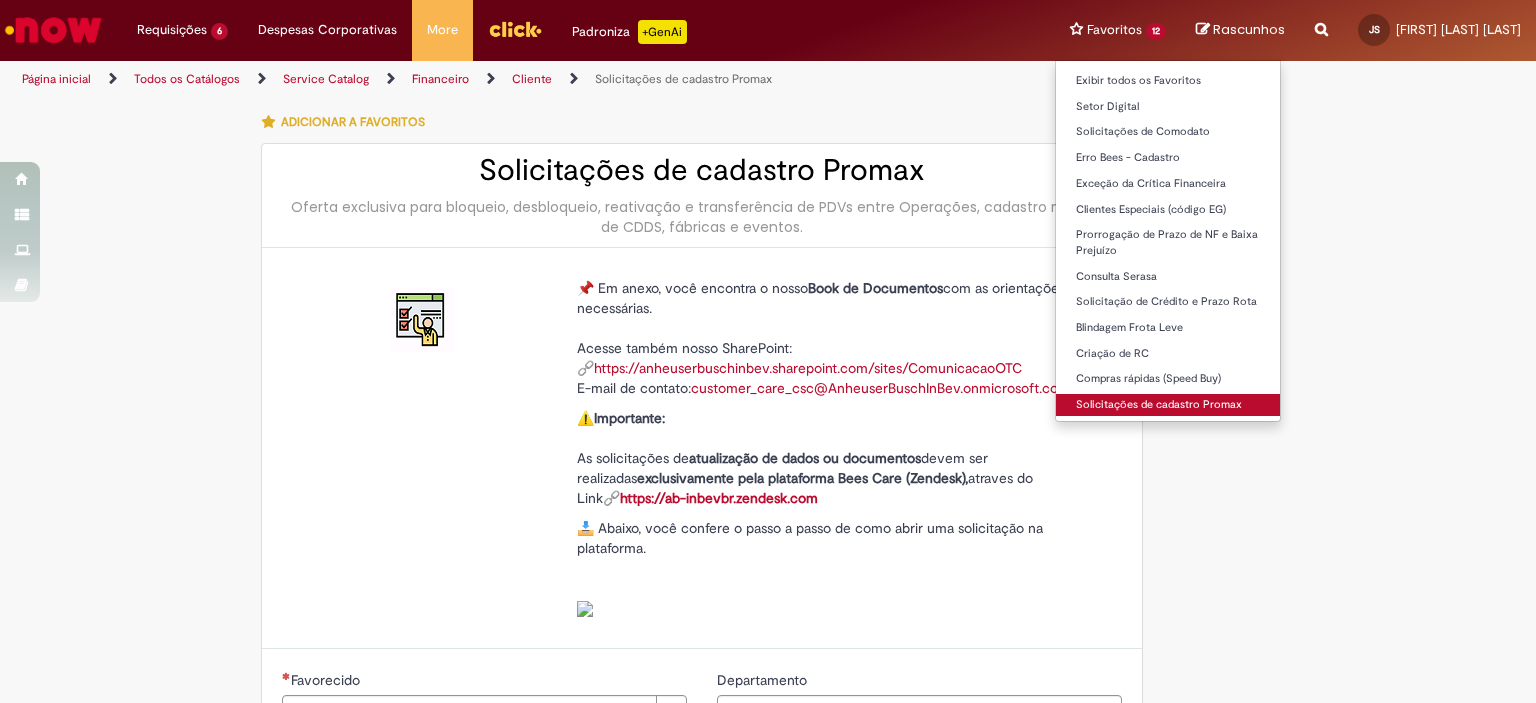 type on "********" 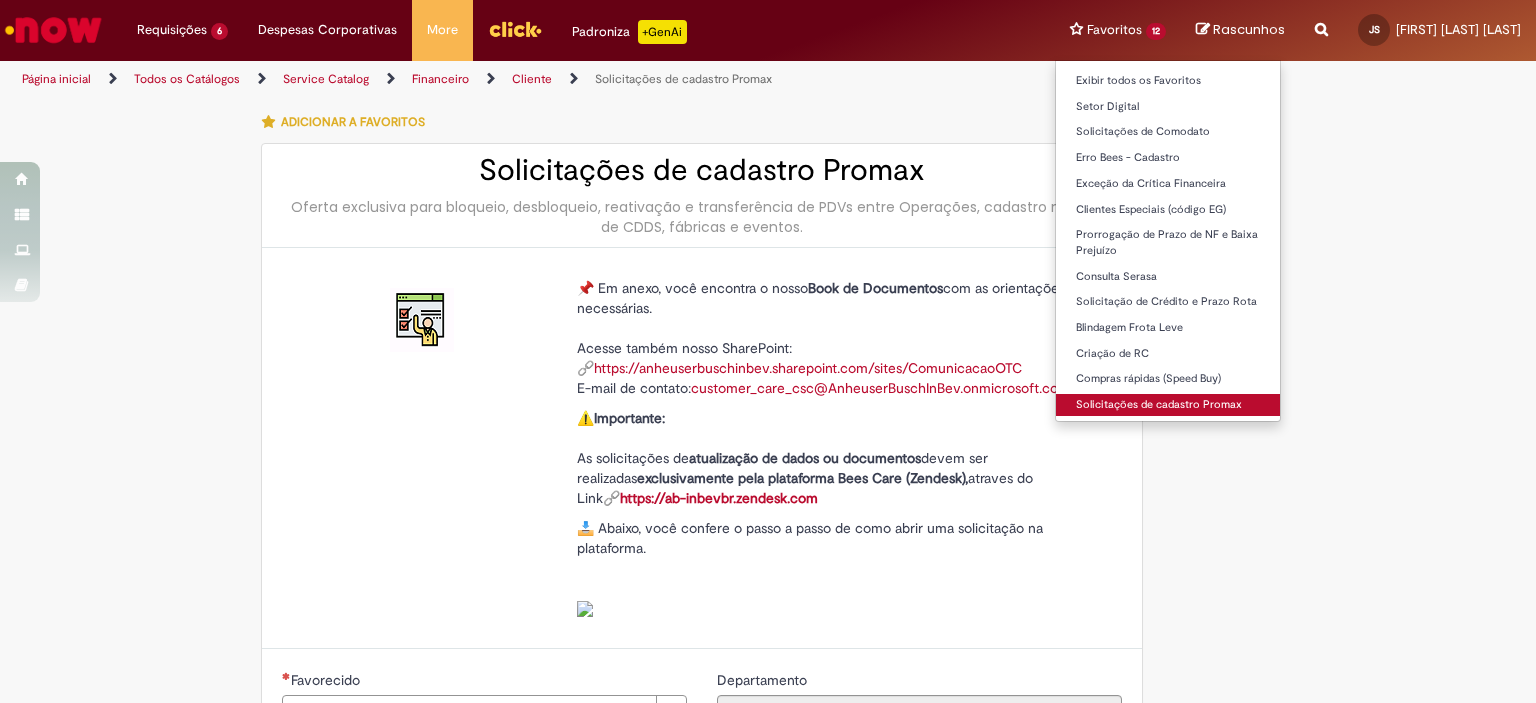 type on "**********" 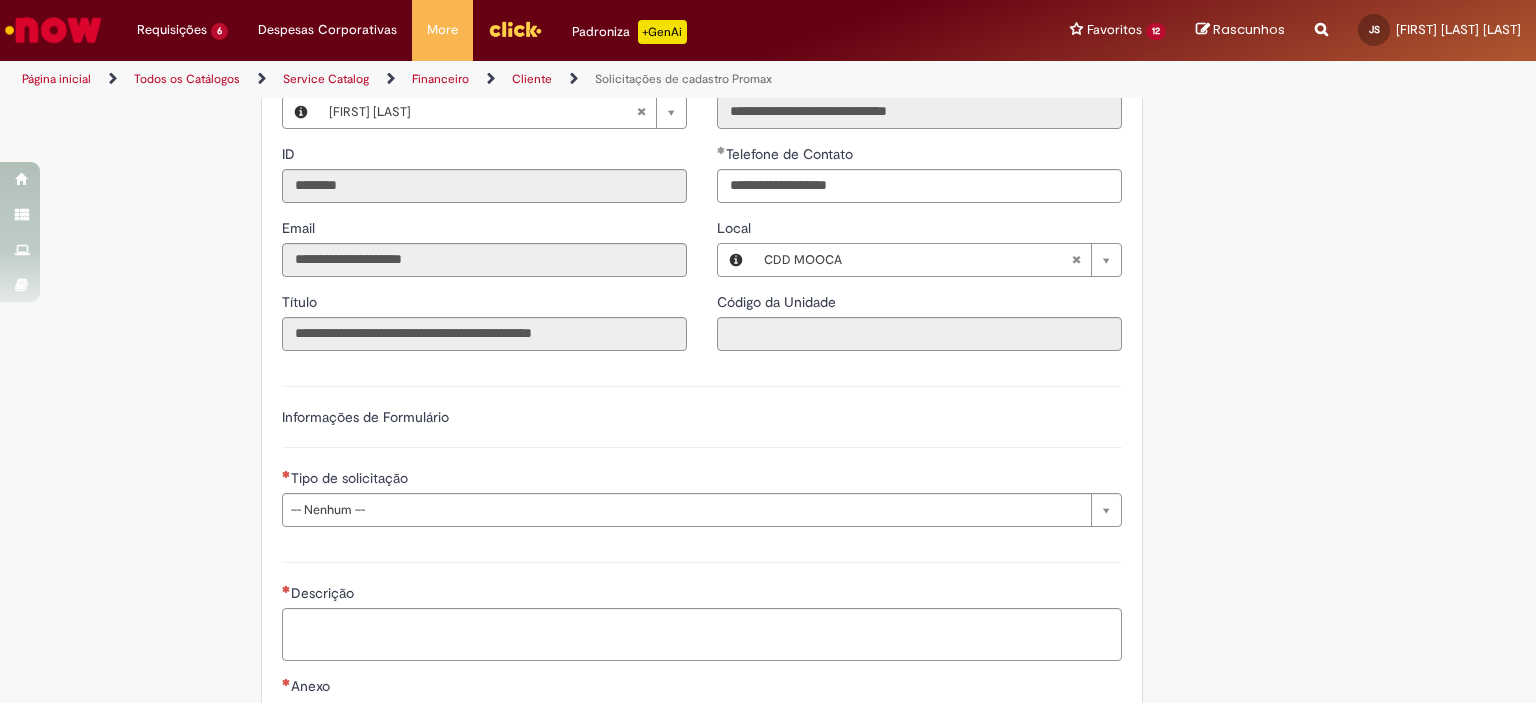 scroll, scrollTop: 920, scrollLeft: 0, axis: vertical 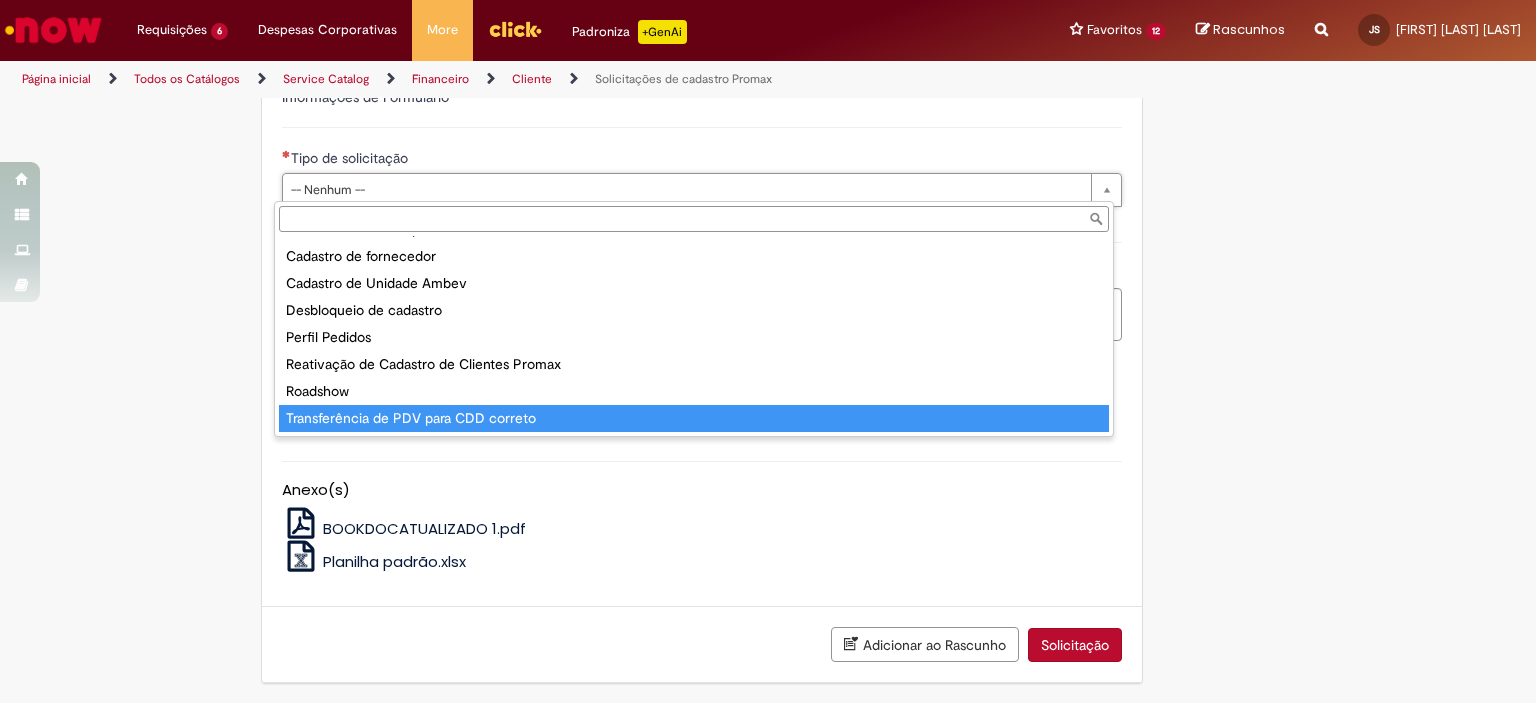 type on "**********" 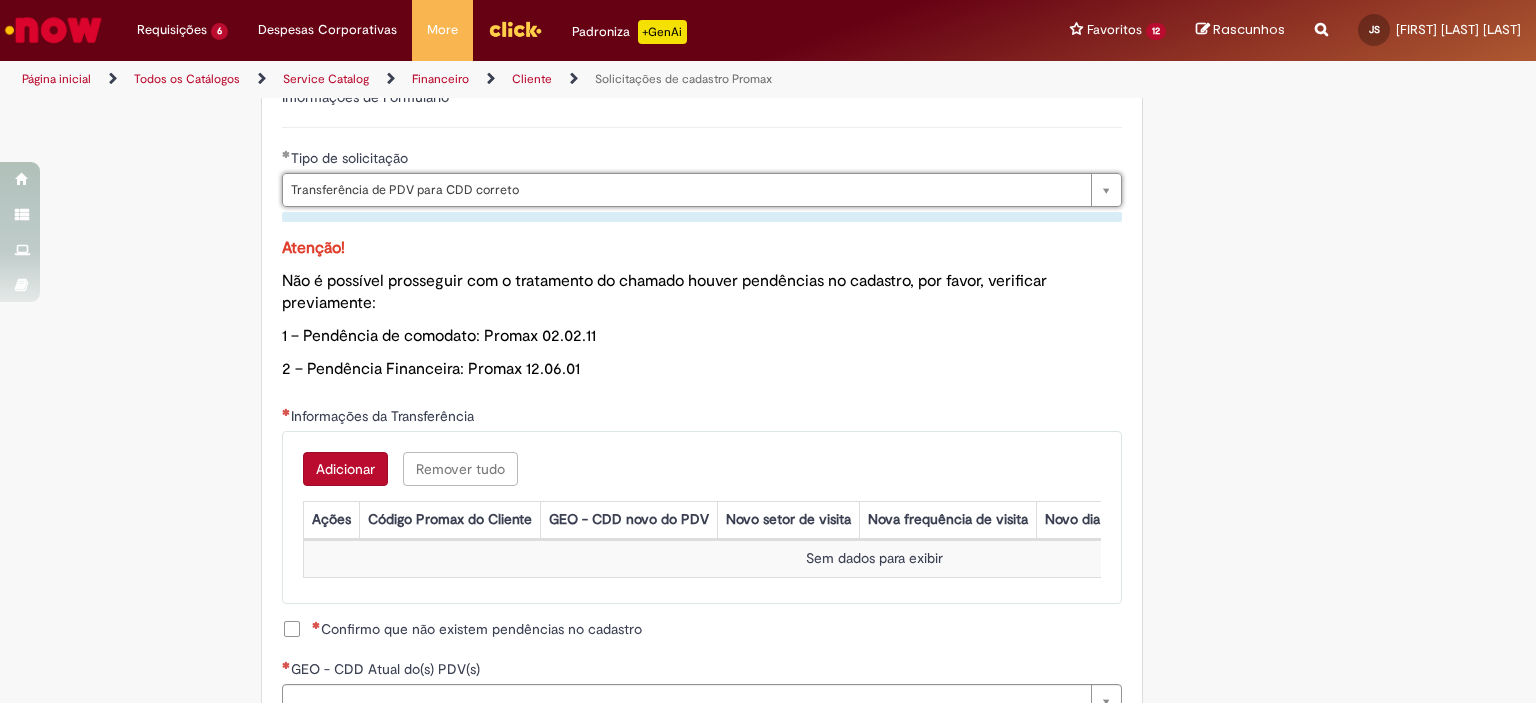 click on "Adicionar" at bounding box center [345, 469] 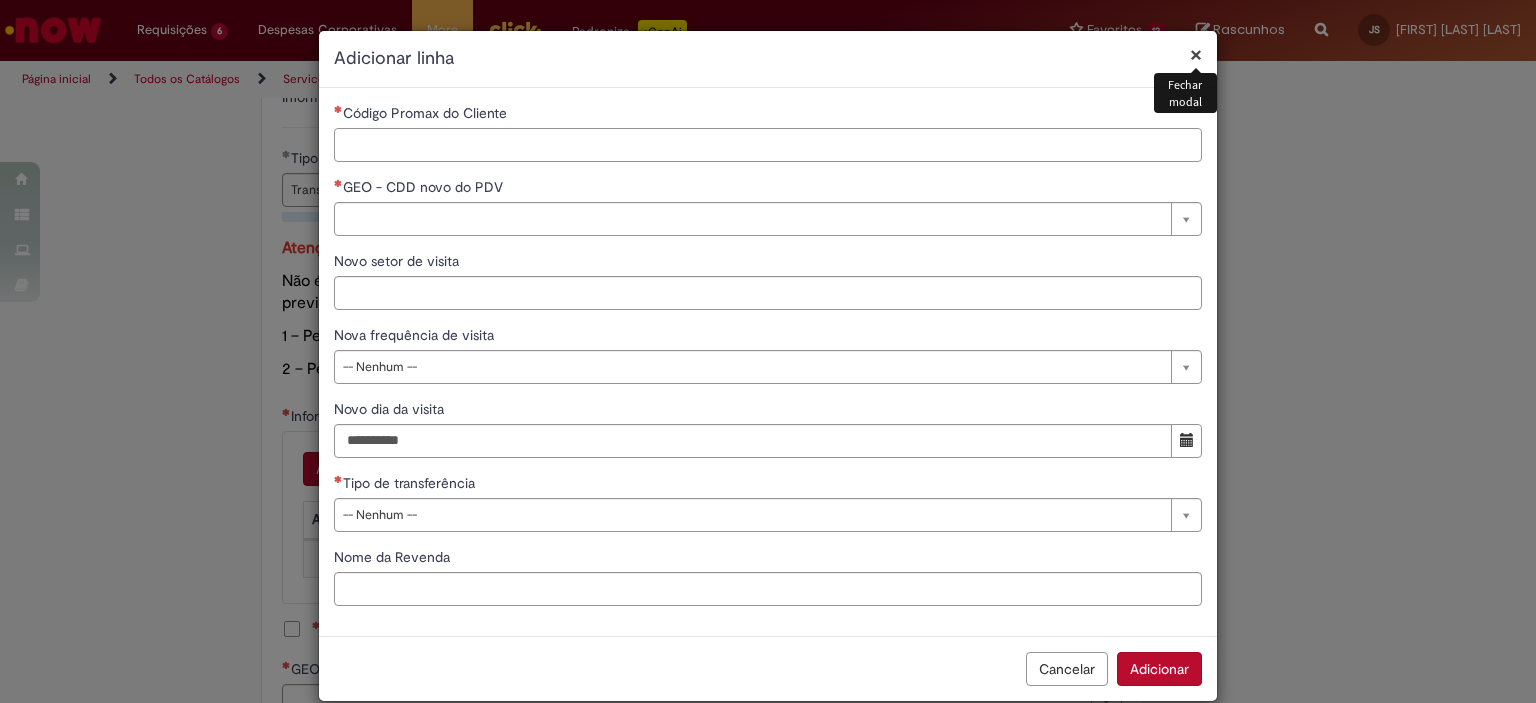 click on "Código Promax do Cliente" at bounding box center [768, 145] 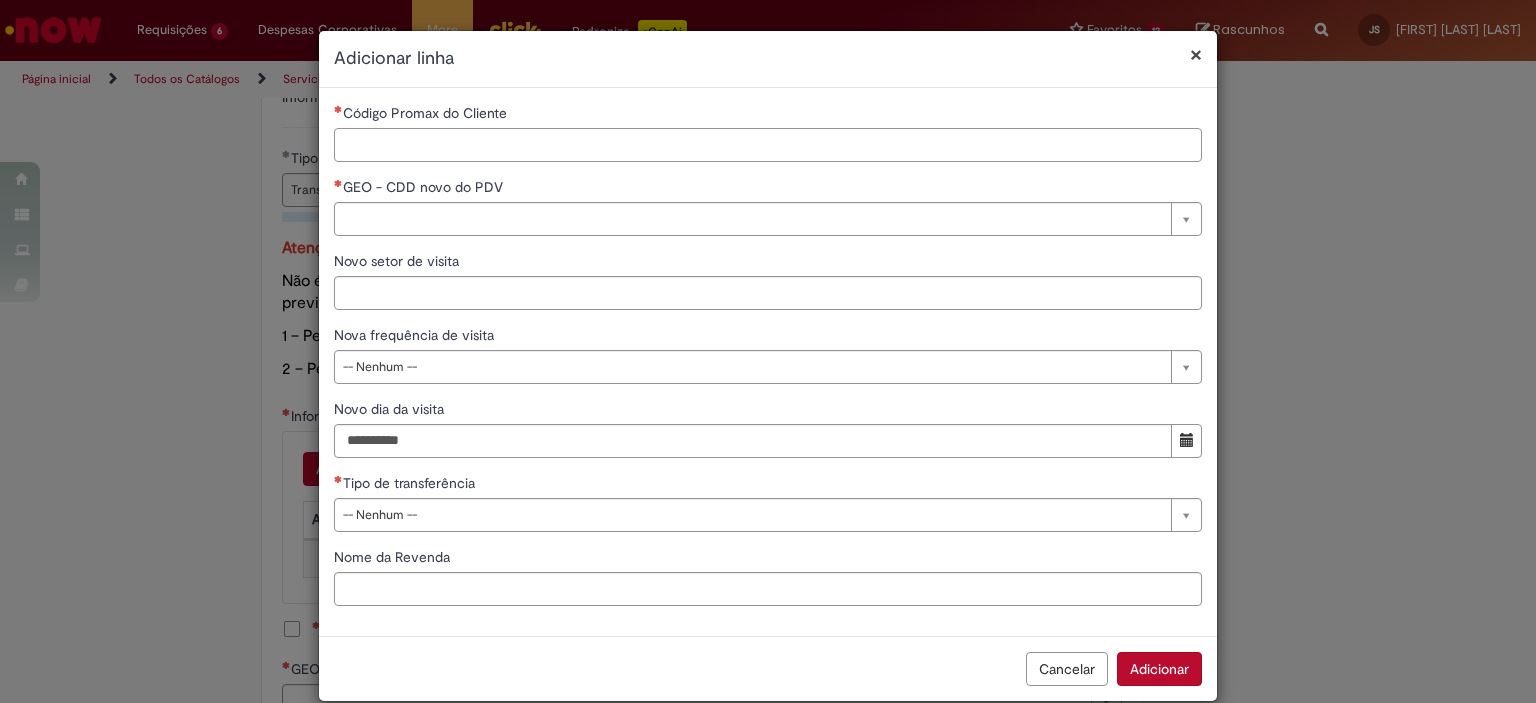 paste on "*****" 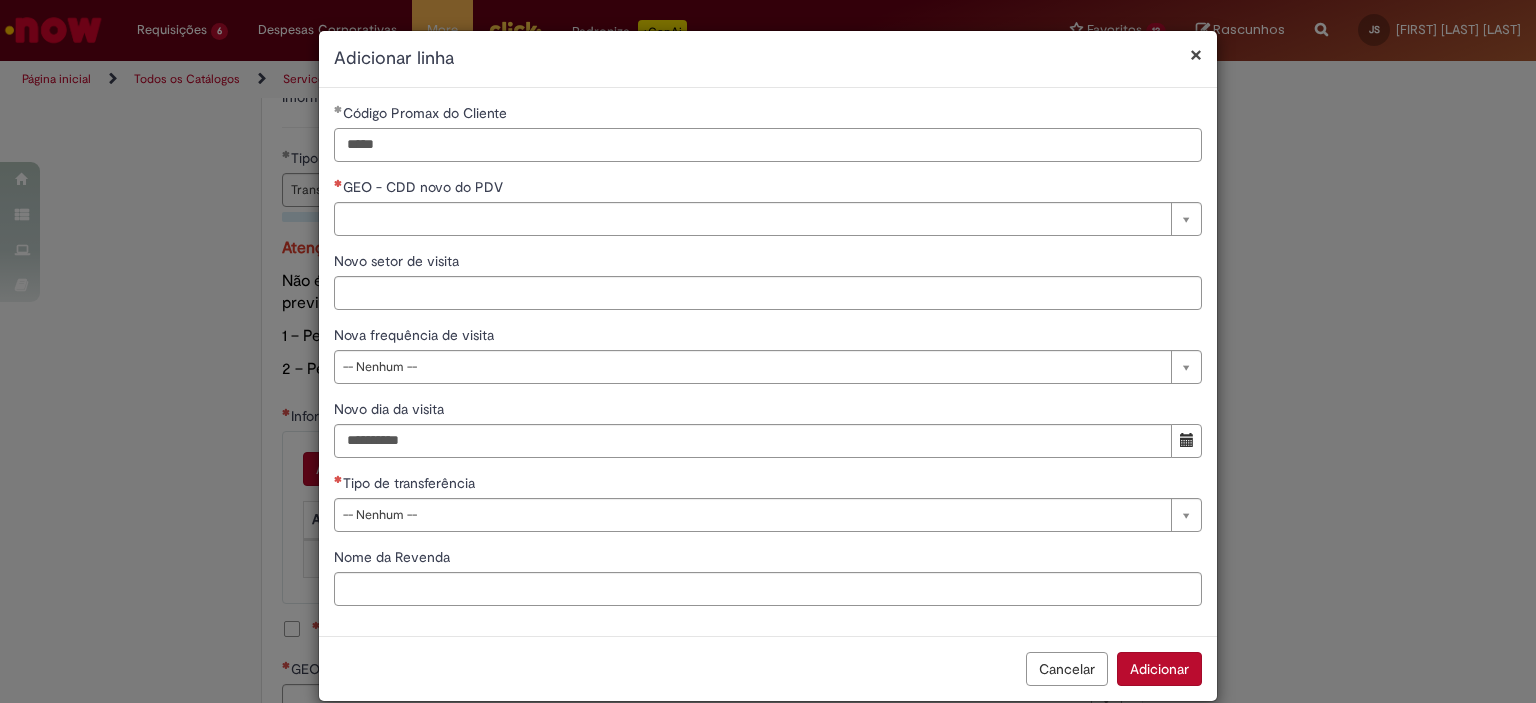 type on "*****" 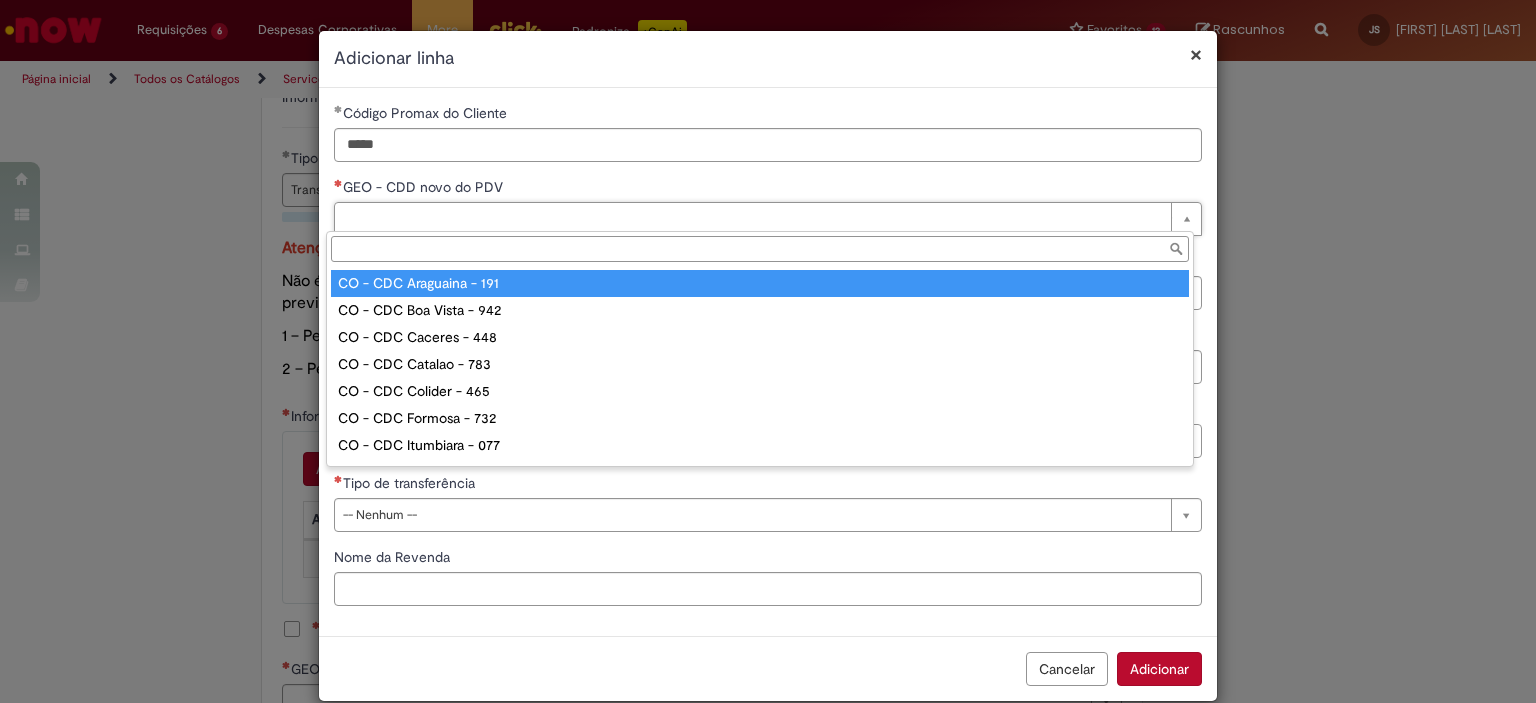 type on "**********" 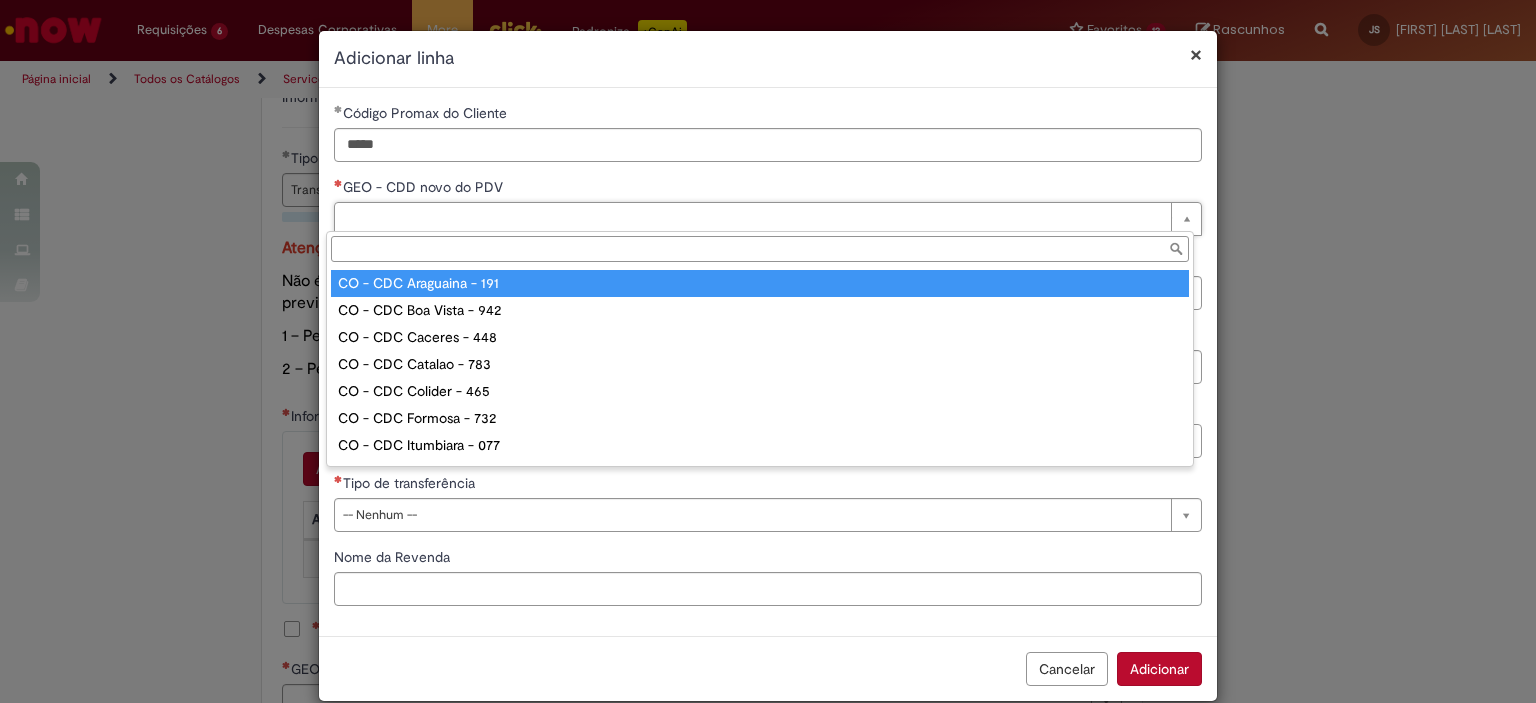 type on "**********" 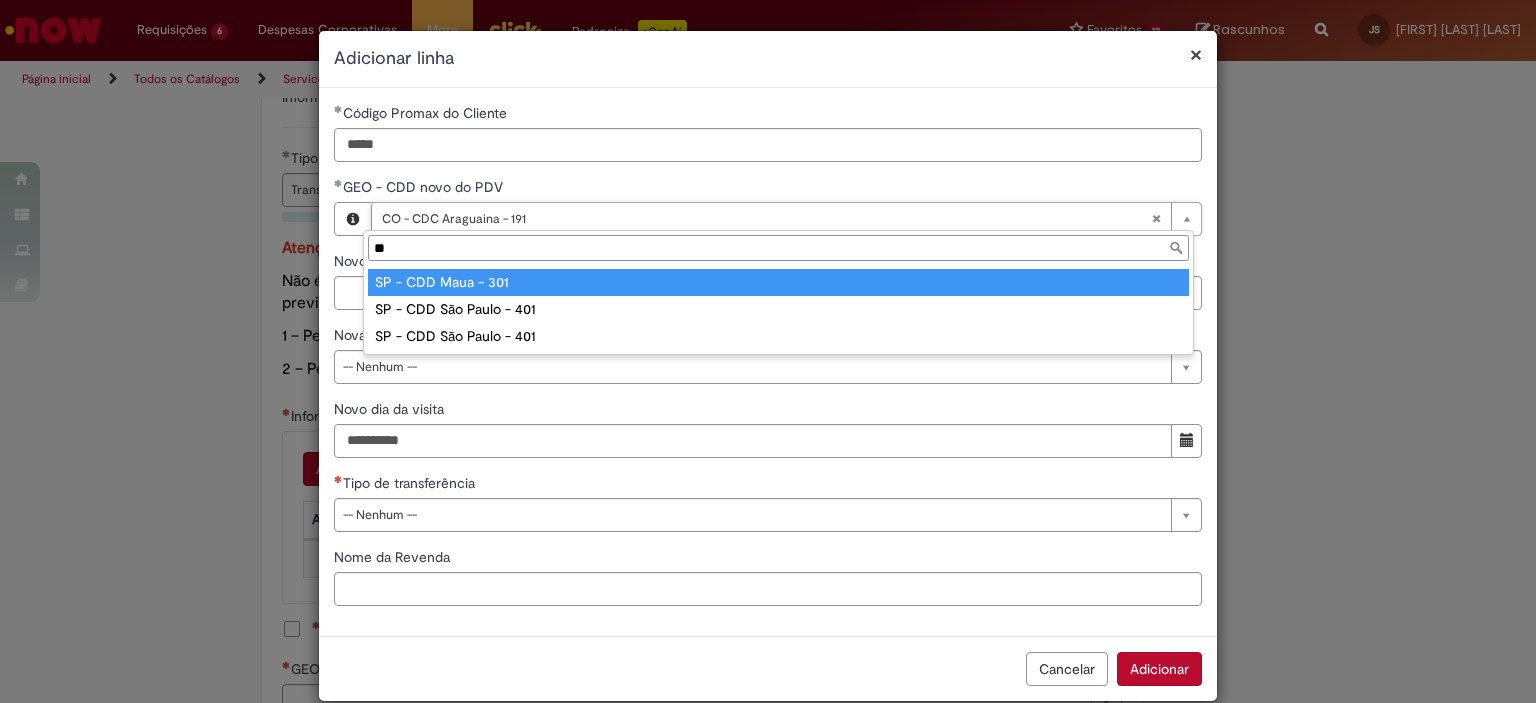 type on "*" 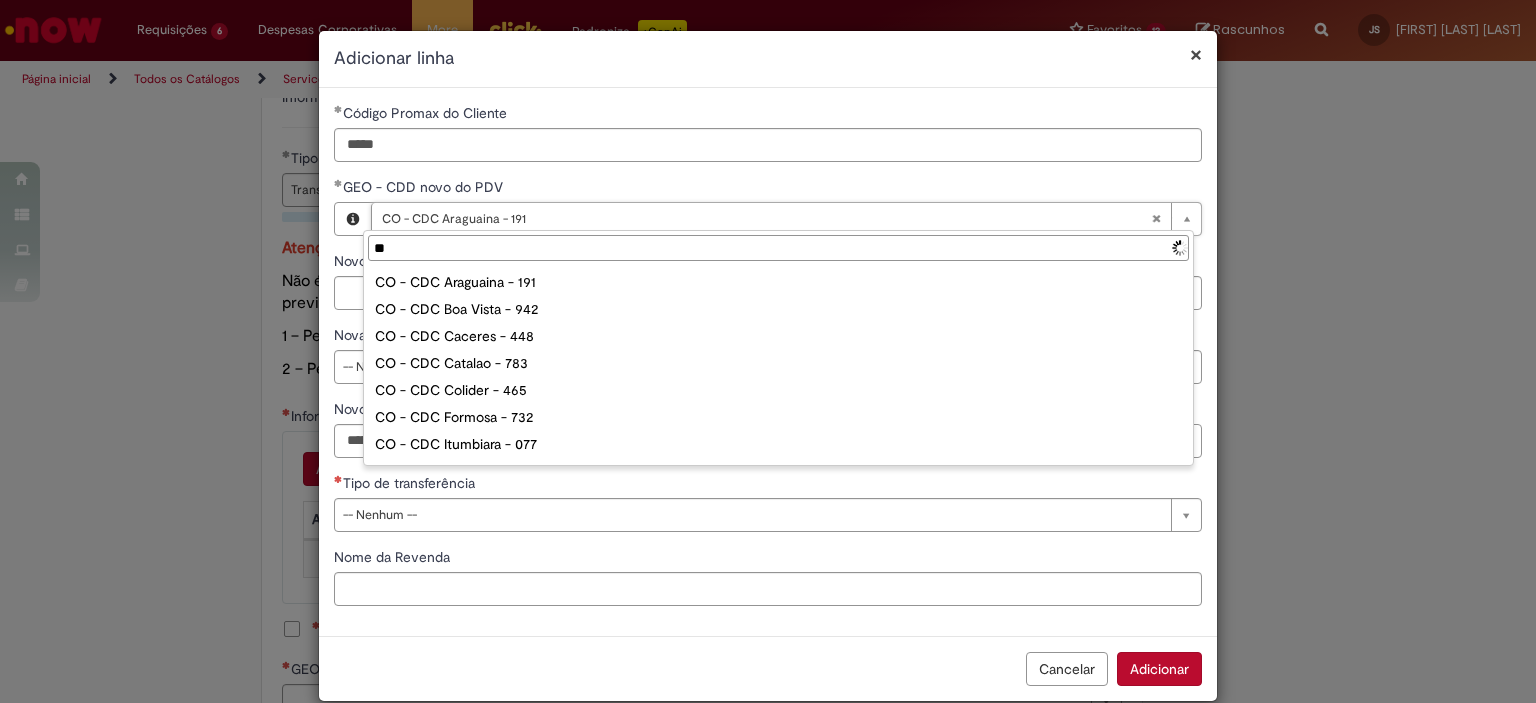 type on "***" 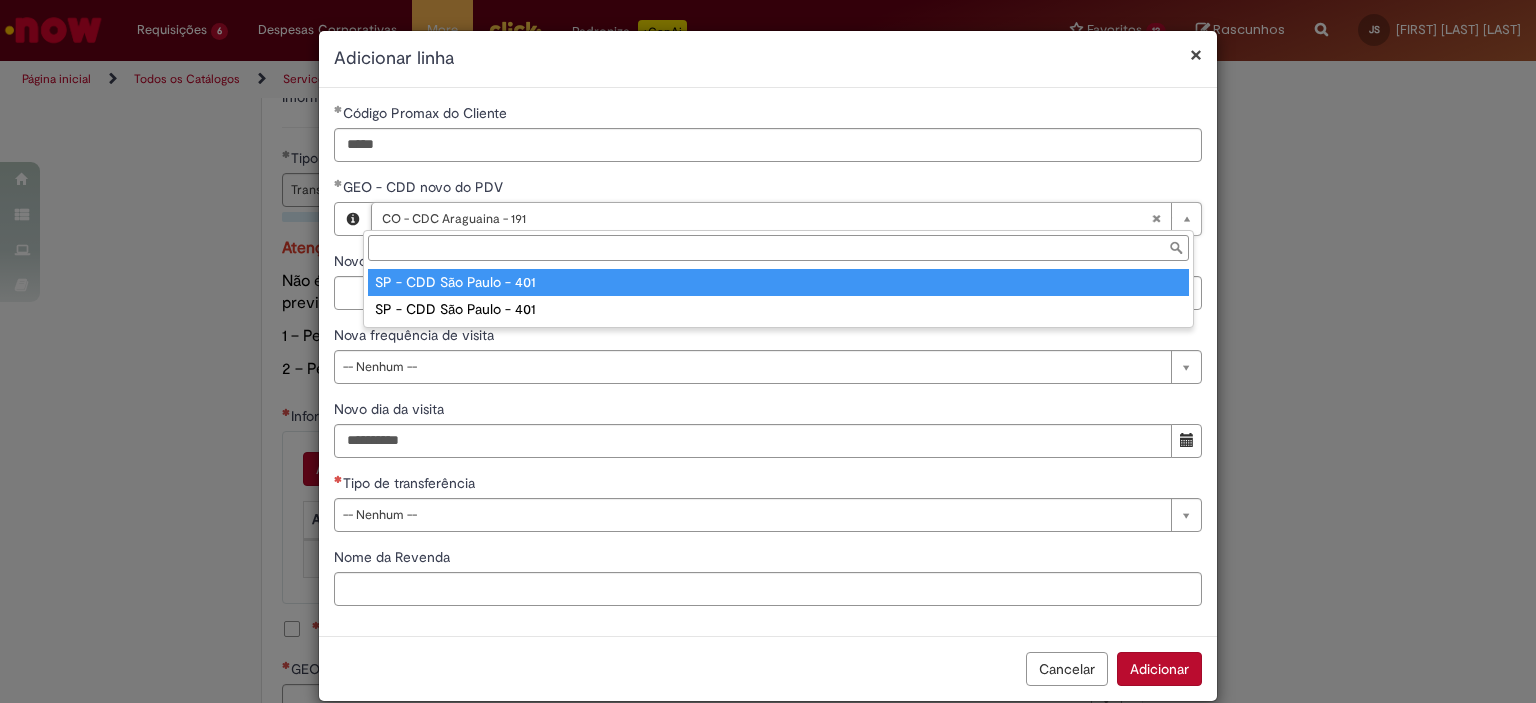 type on "**********" 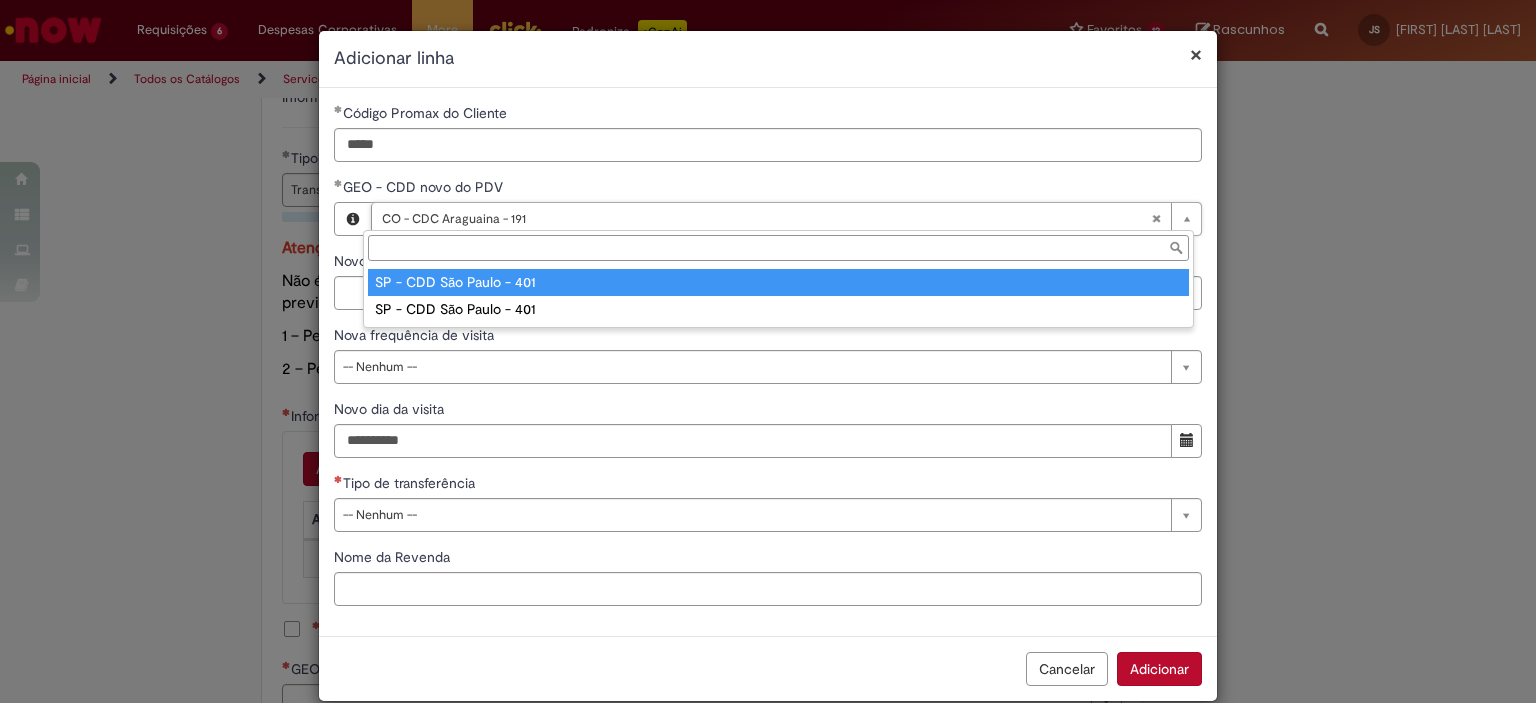 type on "**********" 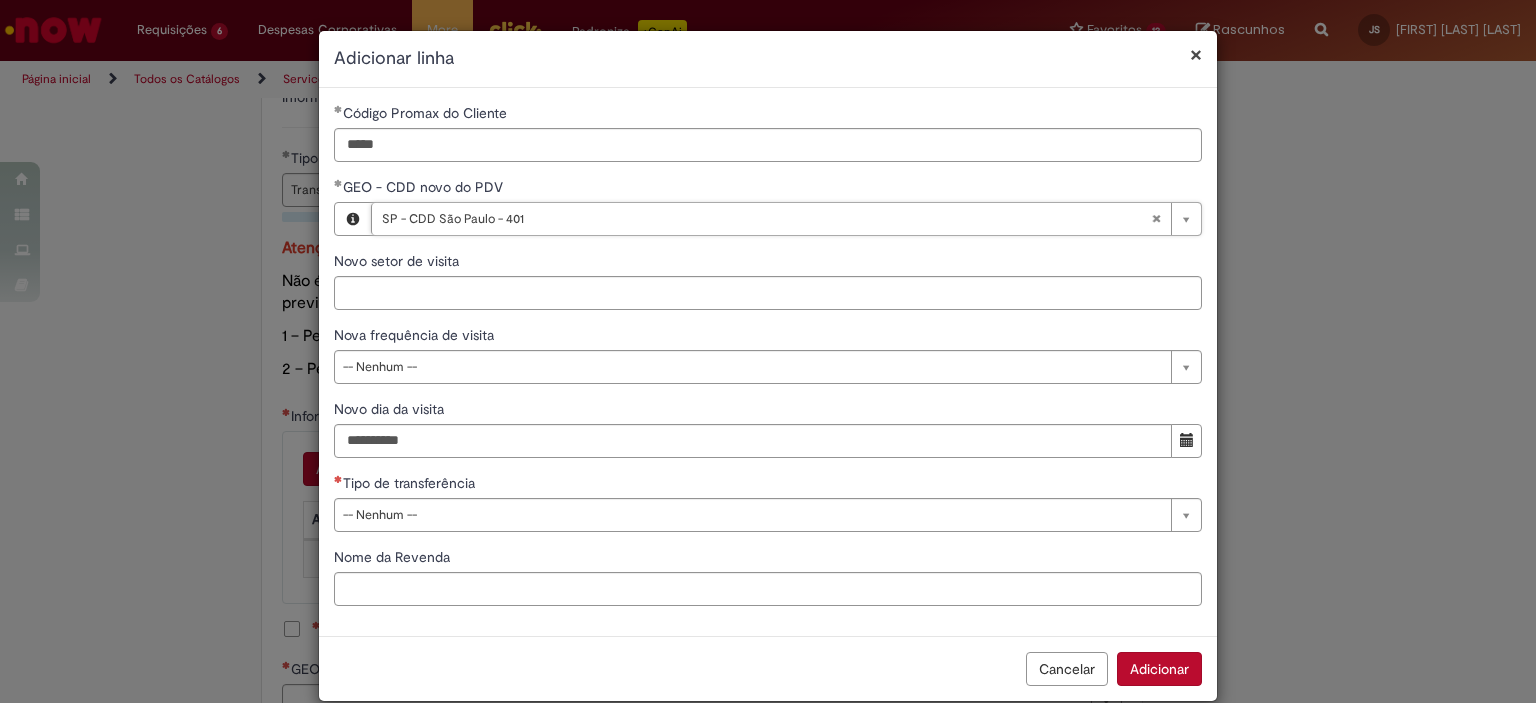 scroll, scrollTop: 0, scrollLeft: 159, axis: horizontal 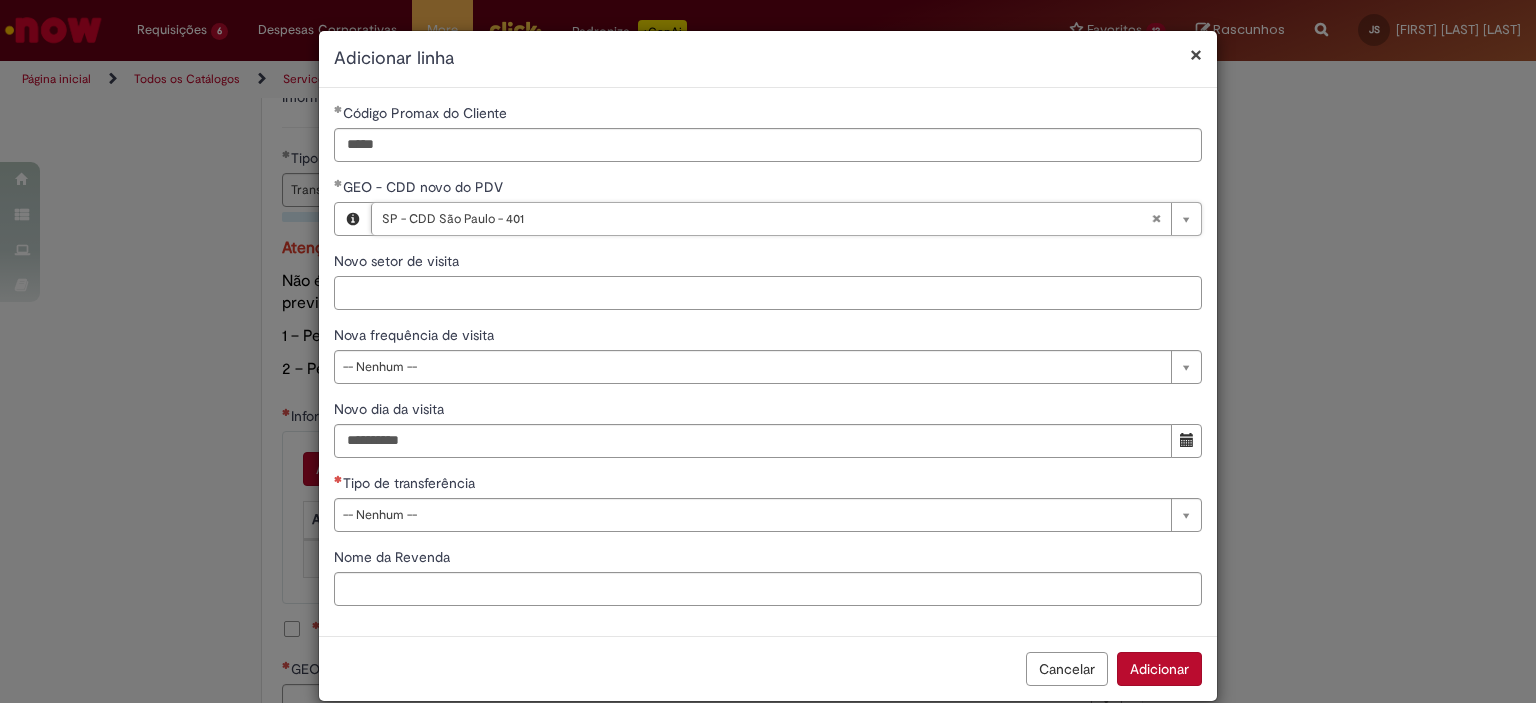 click on "Novo setor de visita" at bounding box center (768, 293) 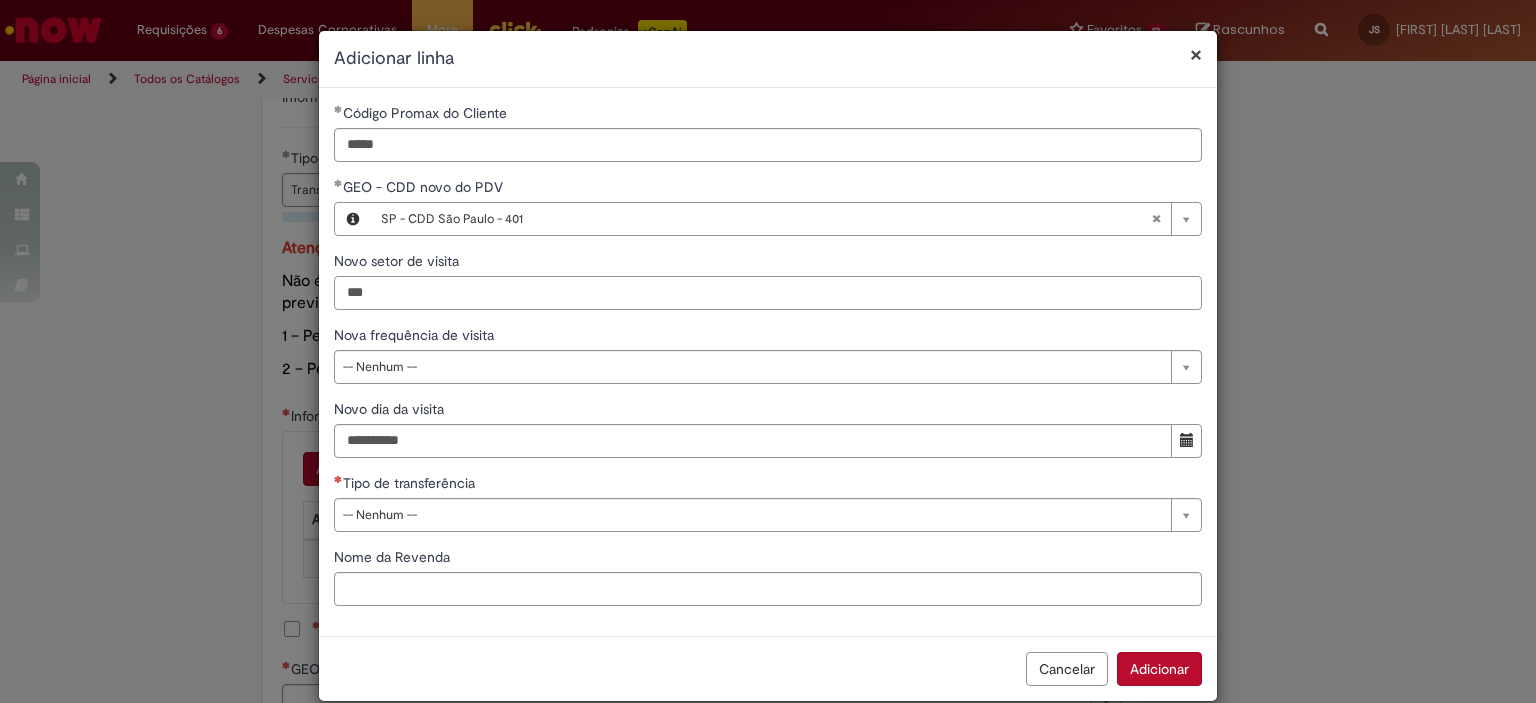 type on "***" 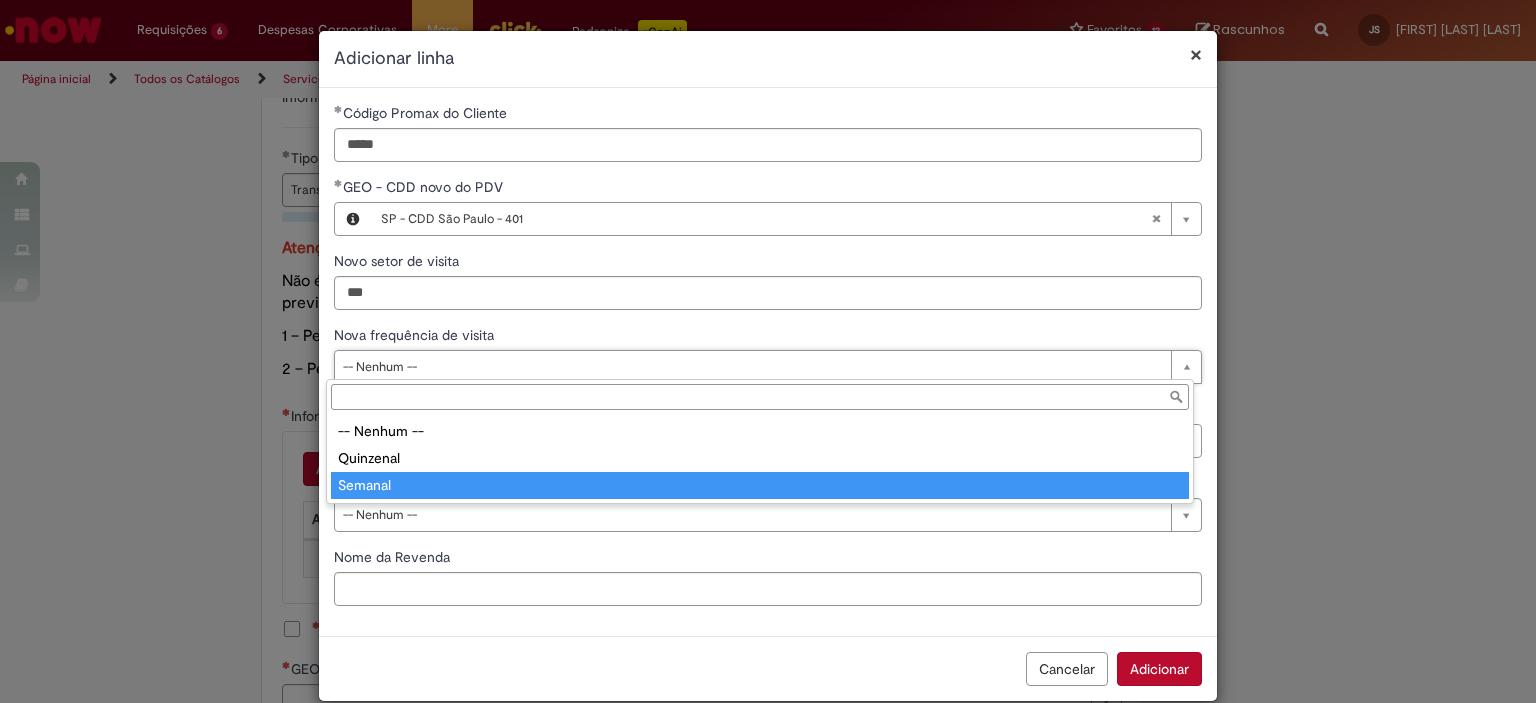 type on "*******" 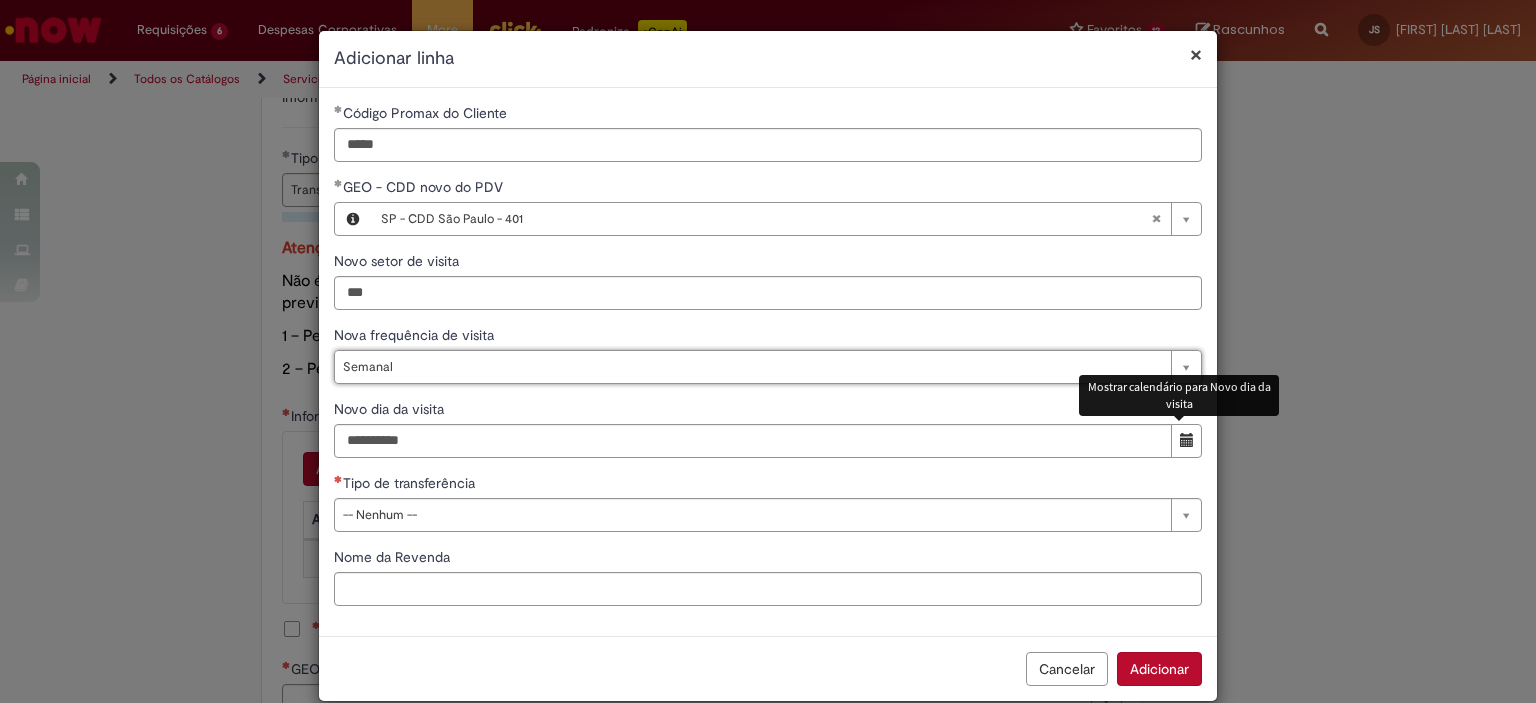 click at bounding box center (1187, 440) 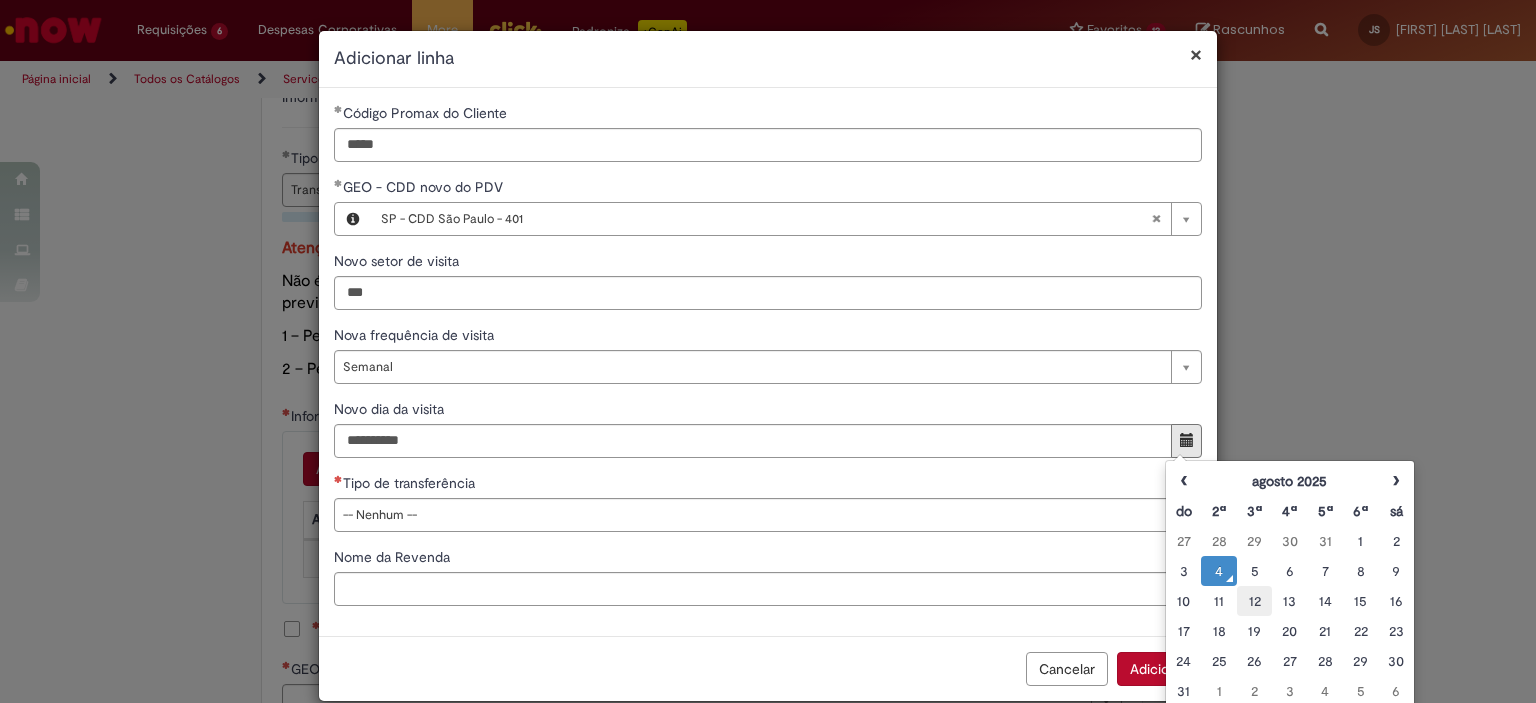 click on "12" at bounding box center (1254, 601) 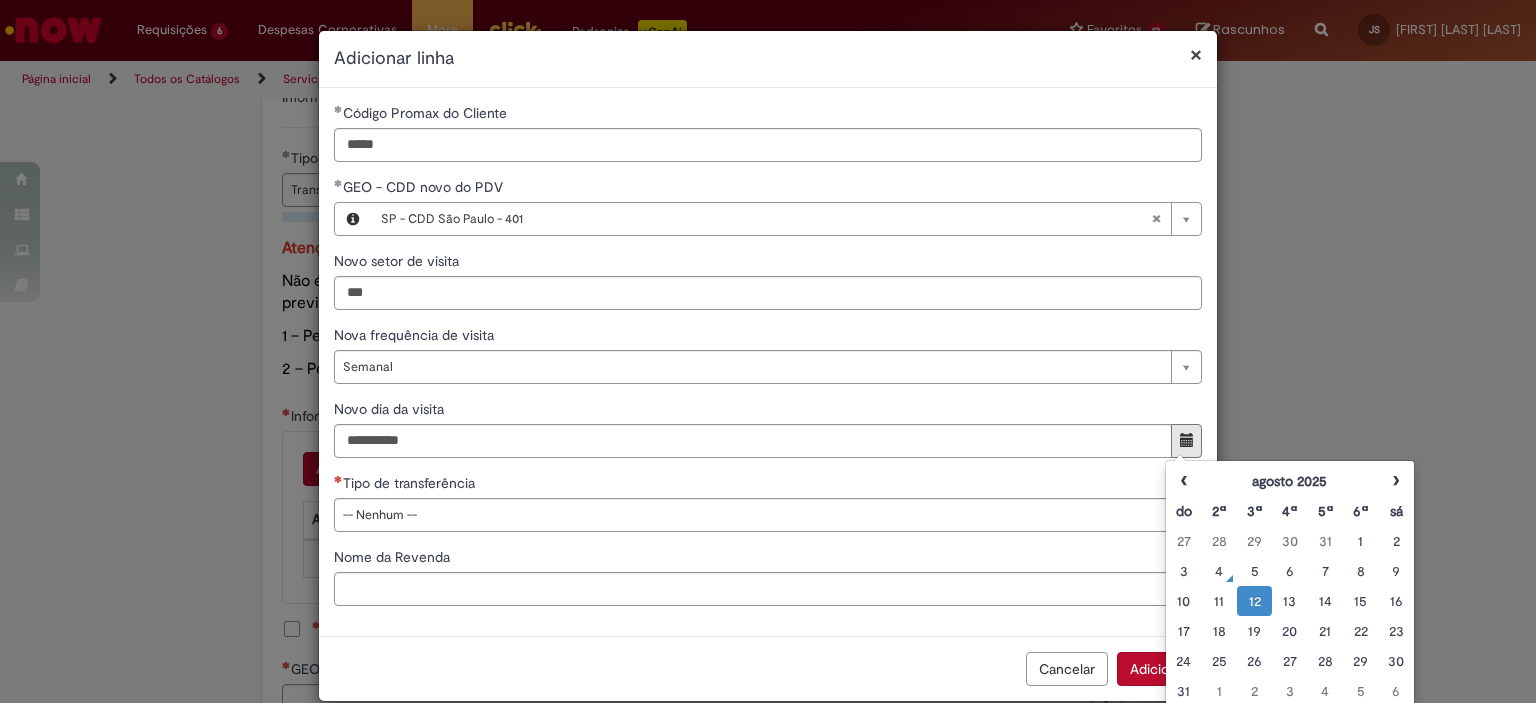 click on "12" at bounding box center (1254, 601) 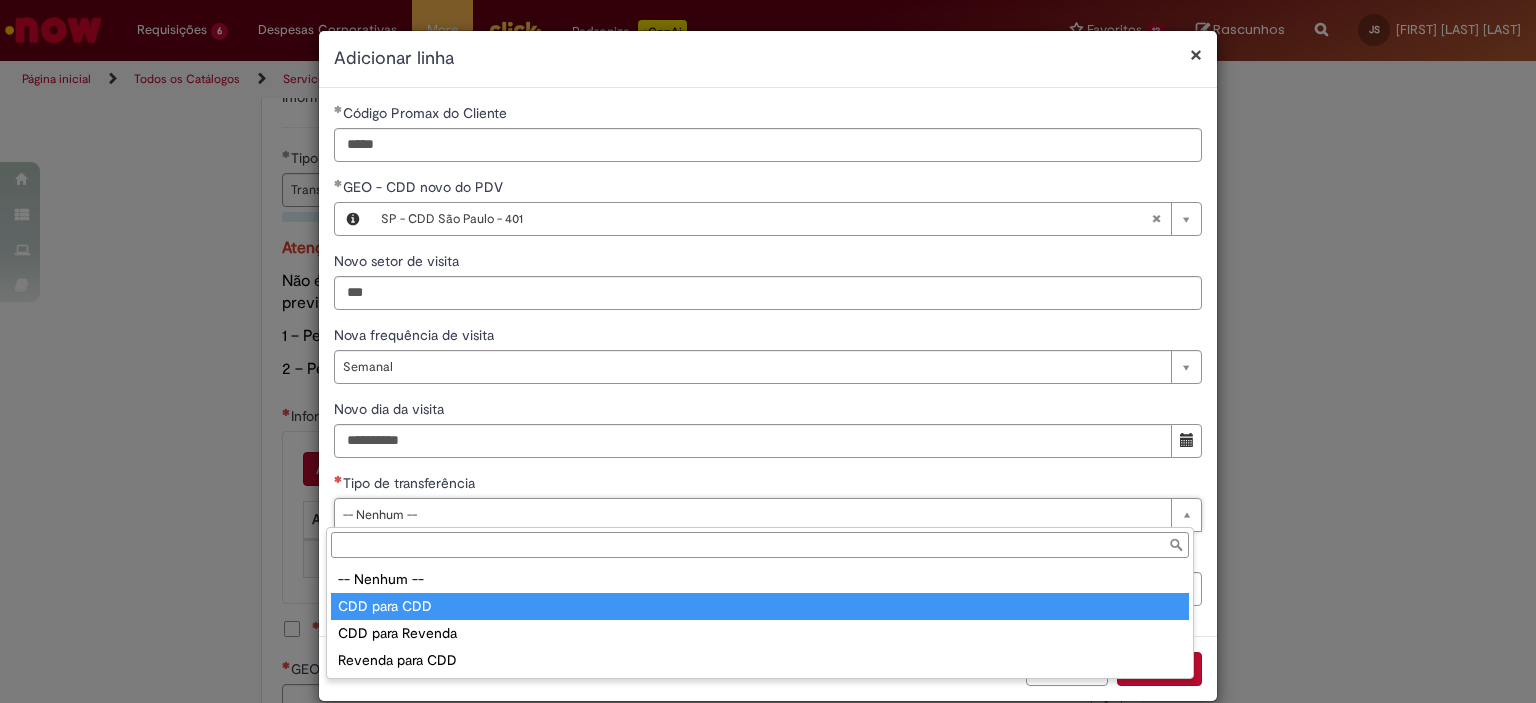 type on "**********" 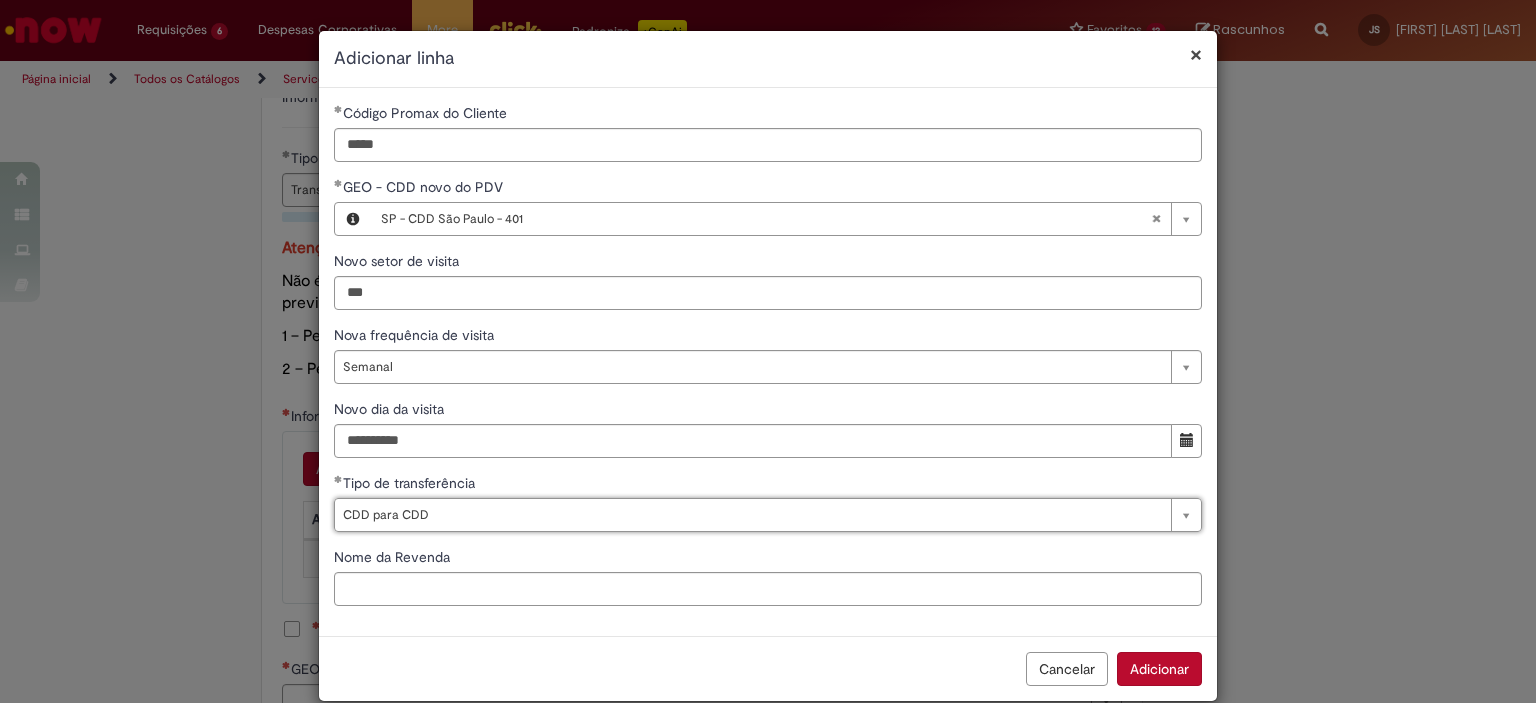 scroll, scrollTop: 27, scrollLeft: 0, axis: vertical 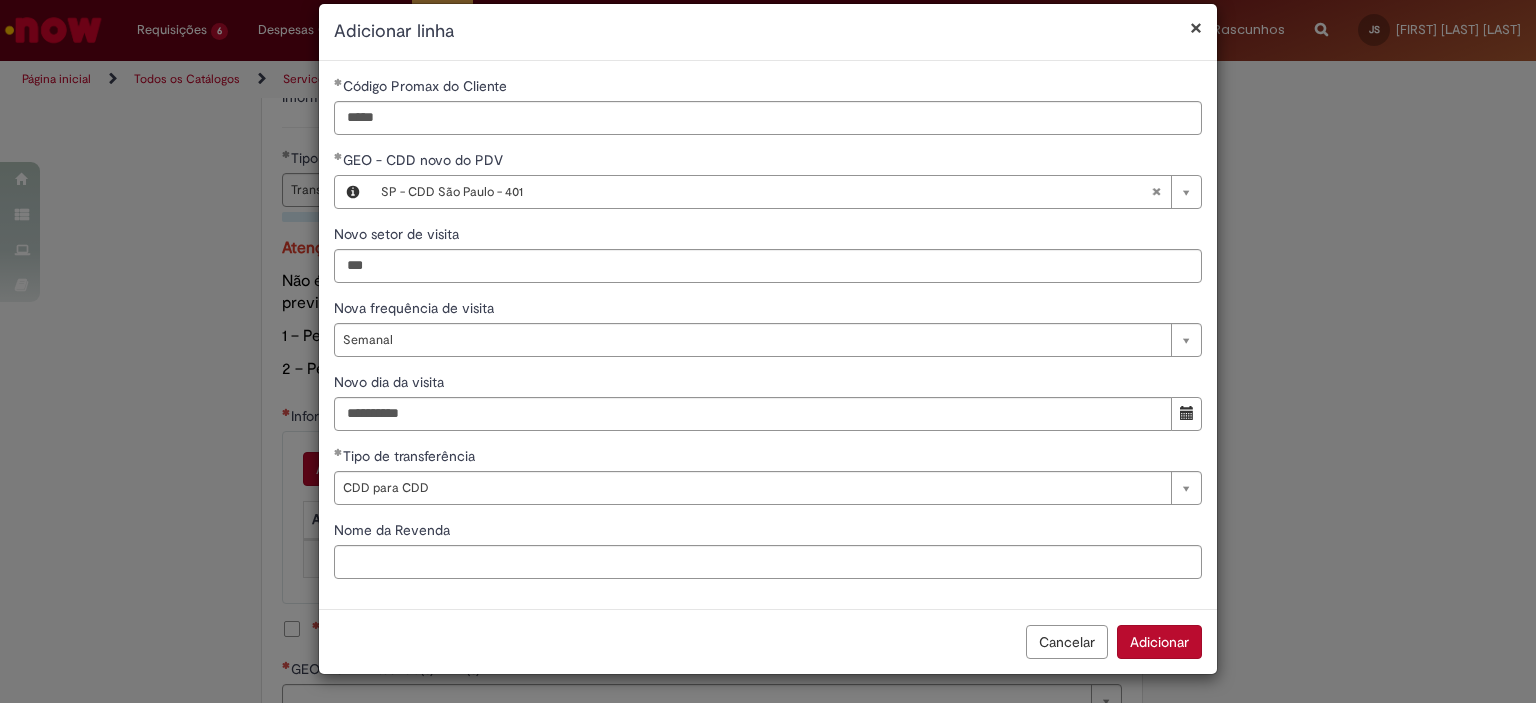click on "Adicionar" at bounding box center [1159, 642] 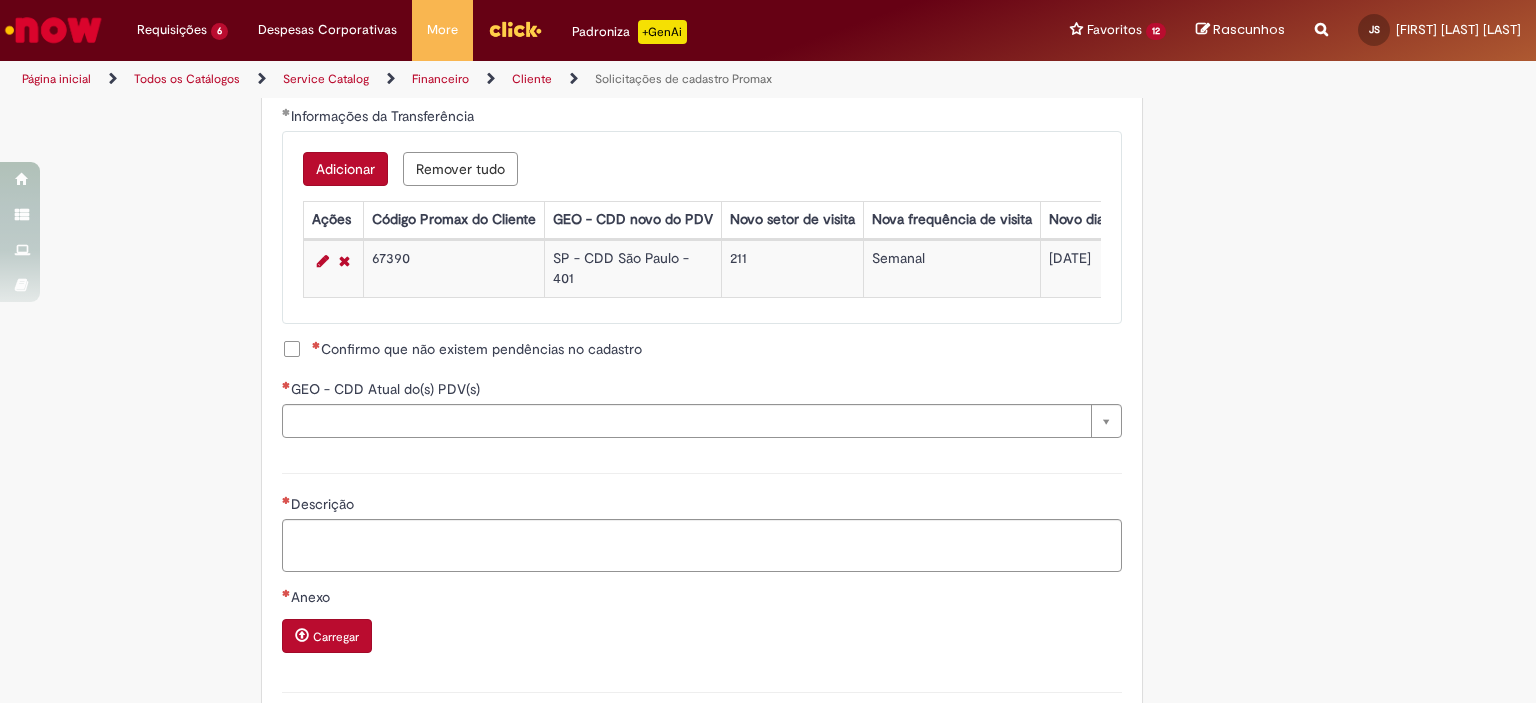 scroll, scrollTop: 1464, scrollLeft: 0, axis: vertical 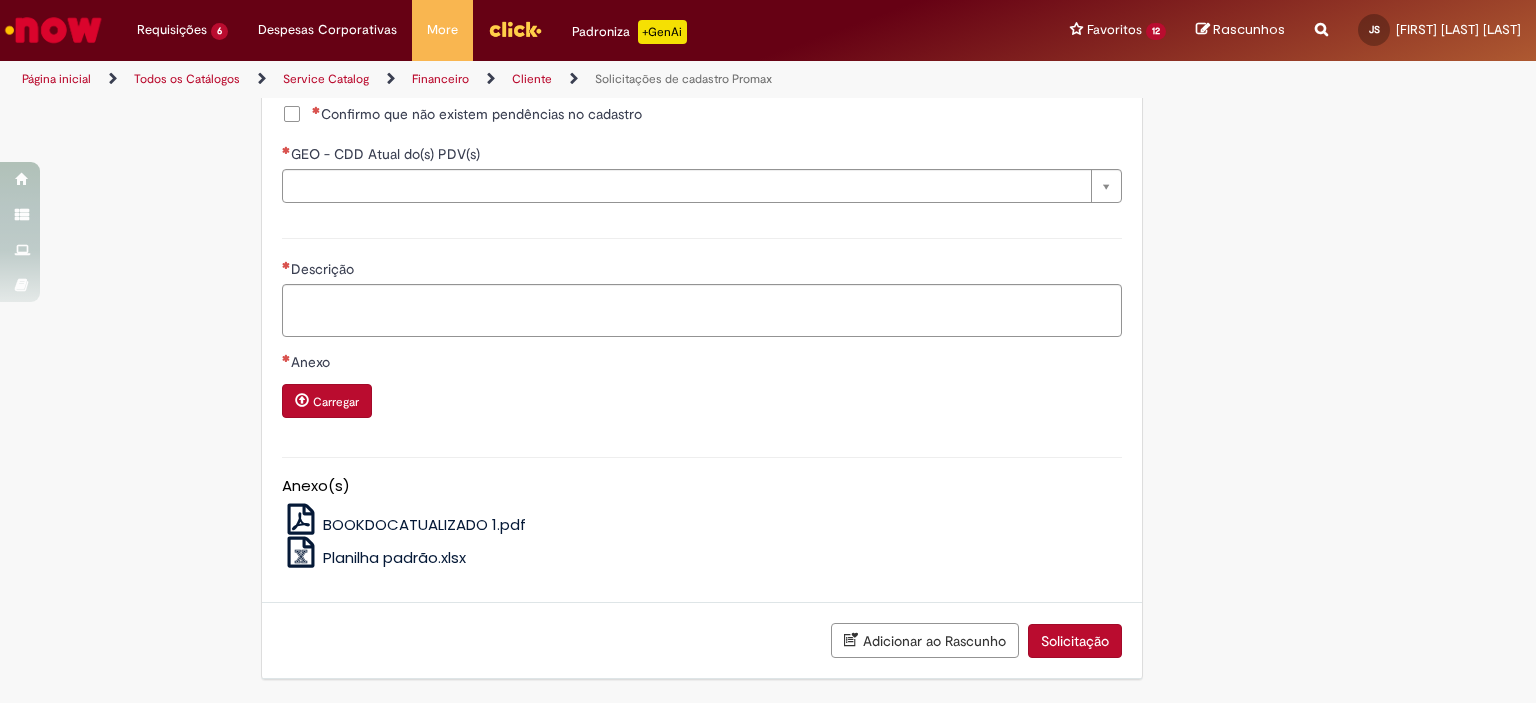 click on "Confirmo que não existem pendências no cadastro" at bounding box center (477, 114) 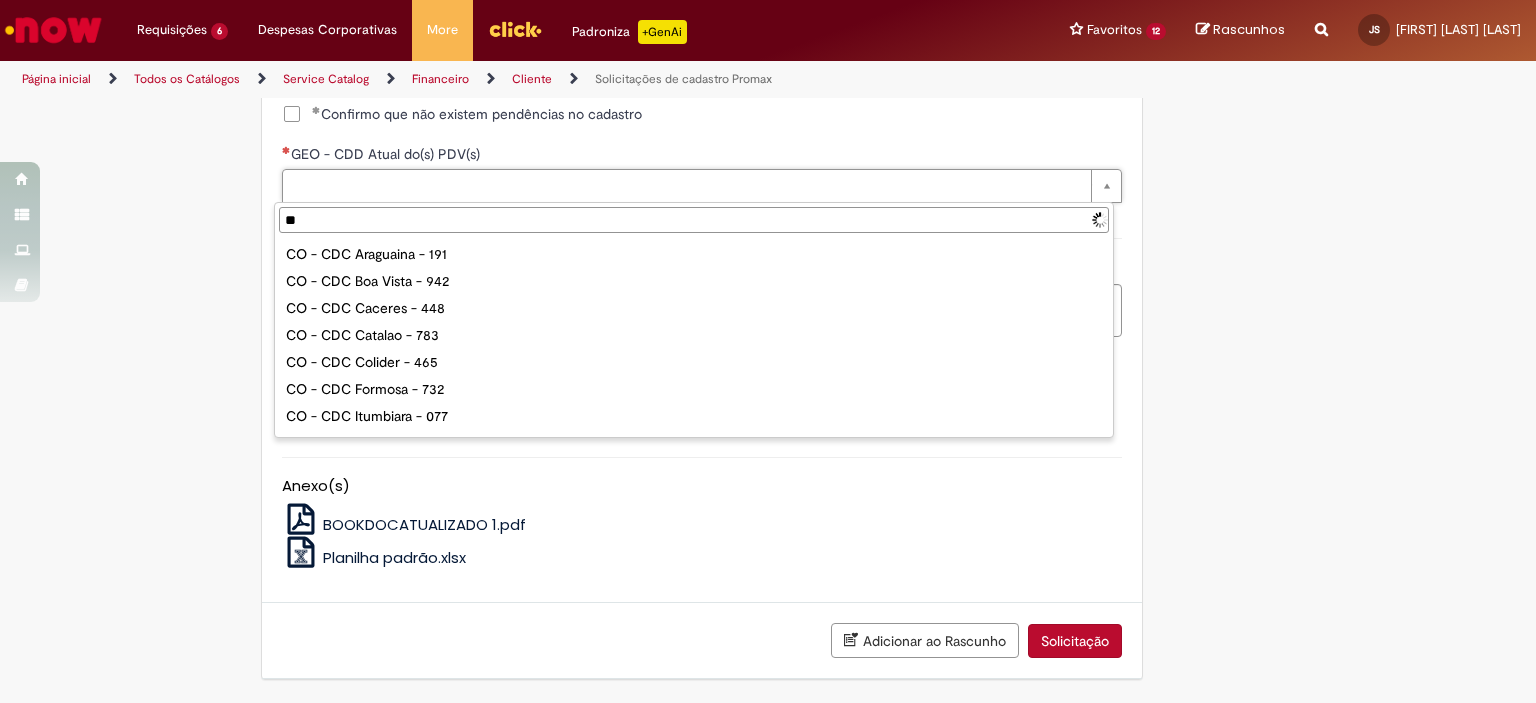 type on "***" 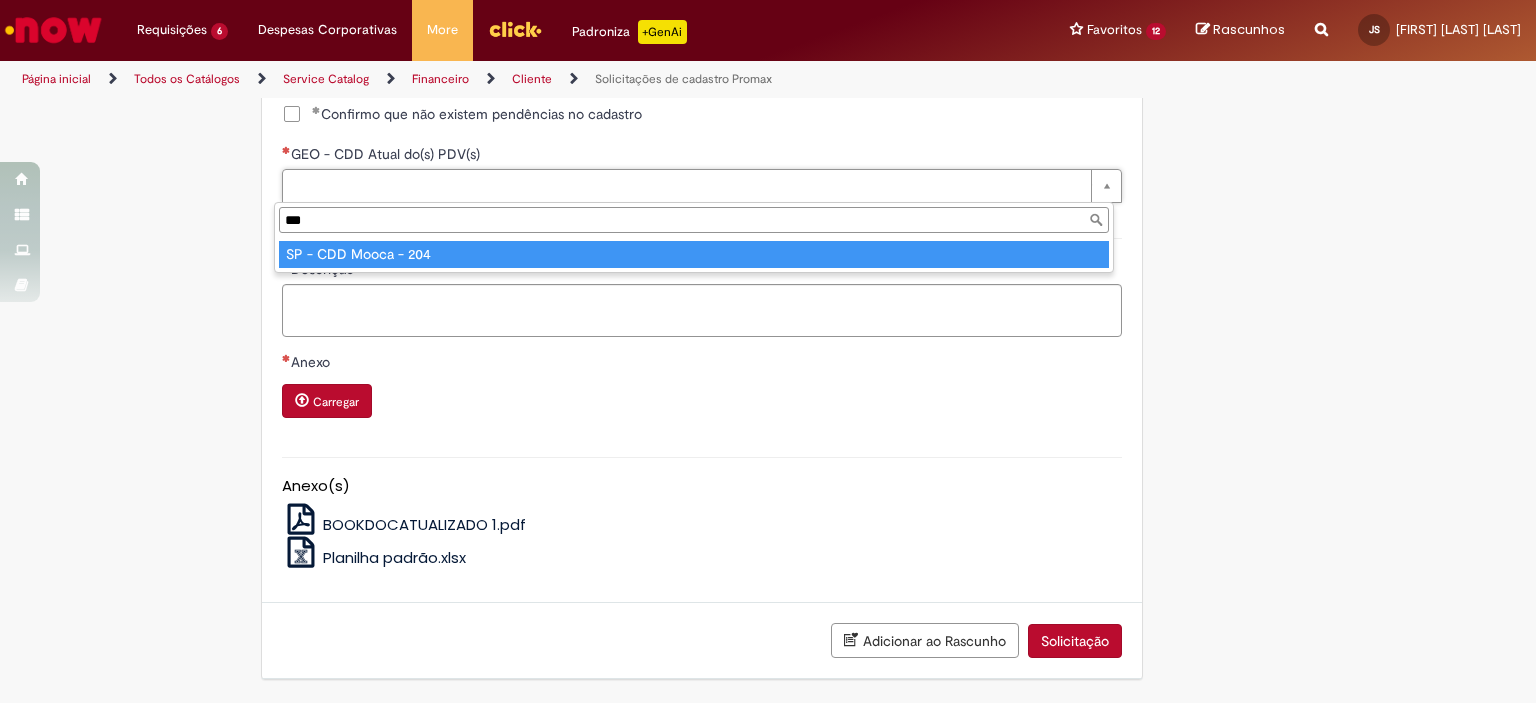 type on "**********" 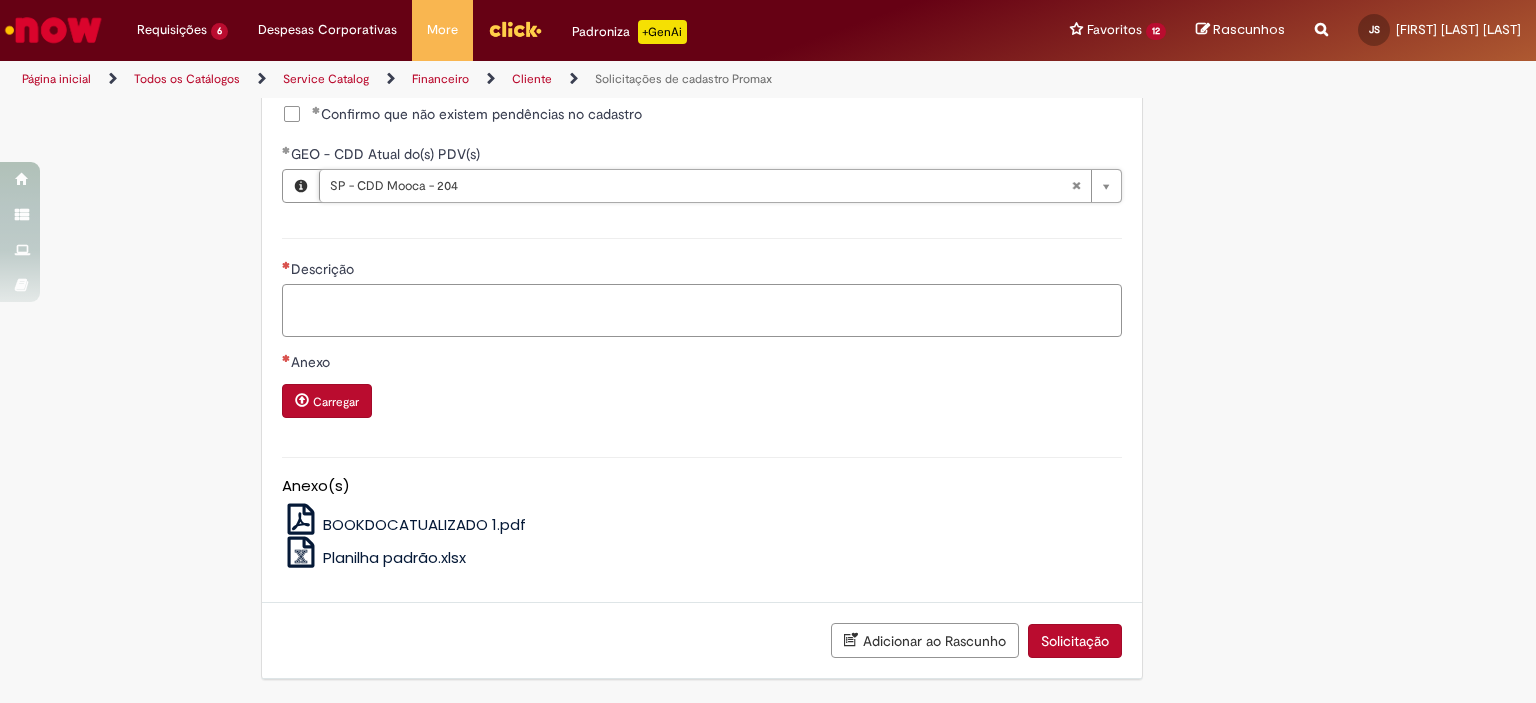 click on "Descrição" at bounding box center [702, 311] 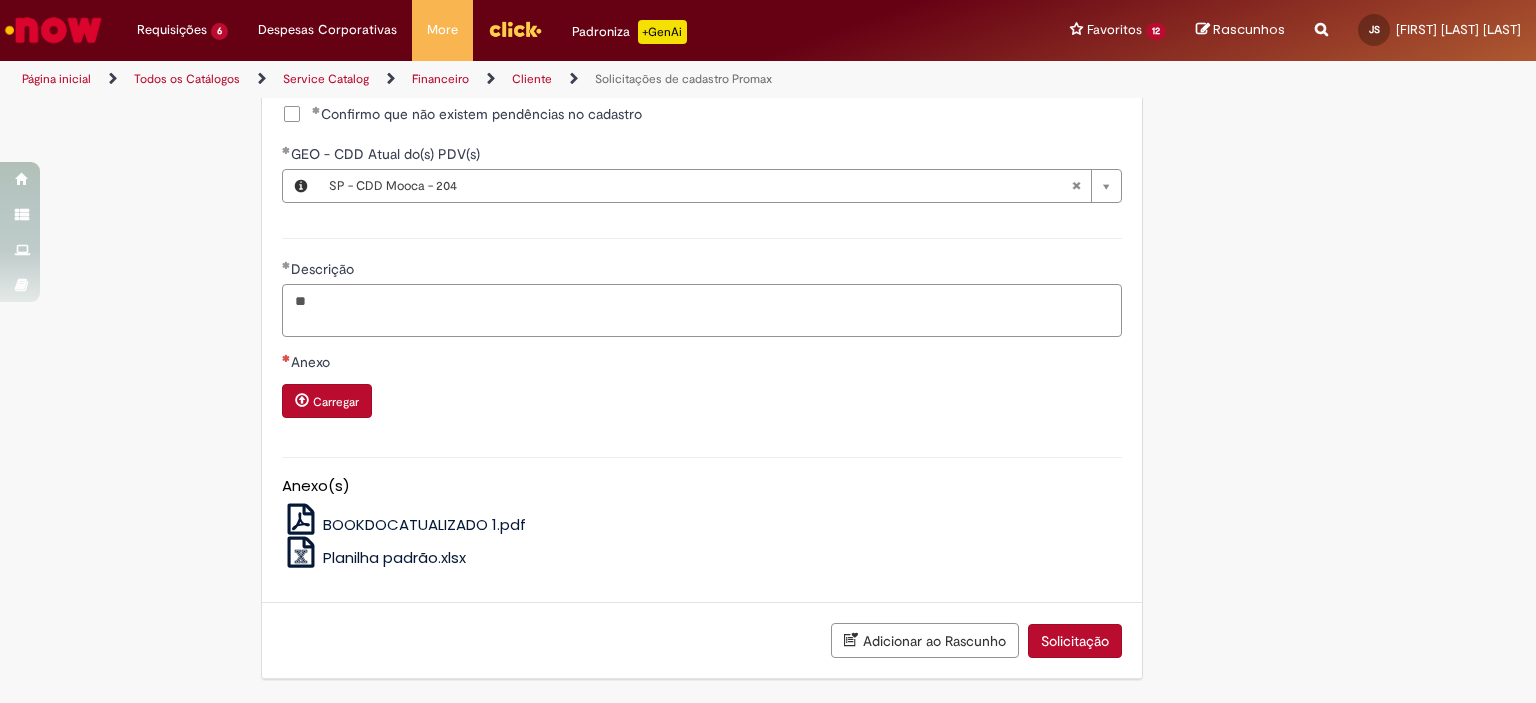 type on "*" 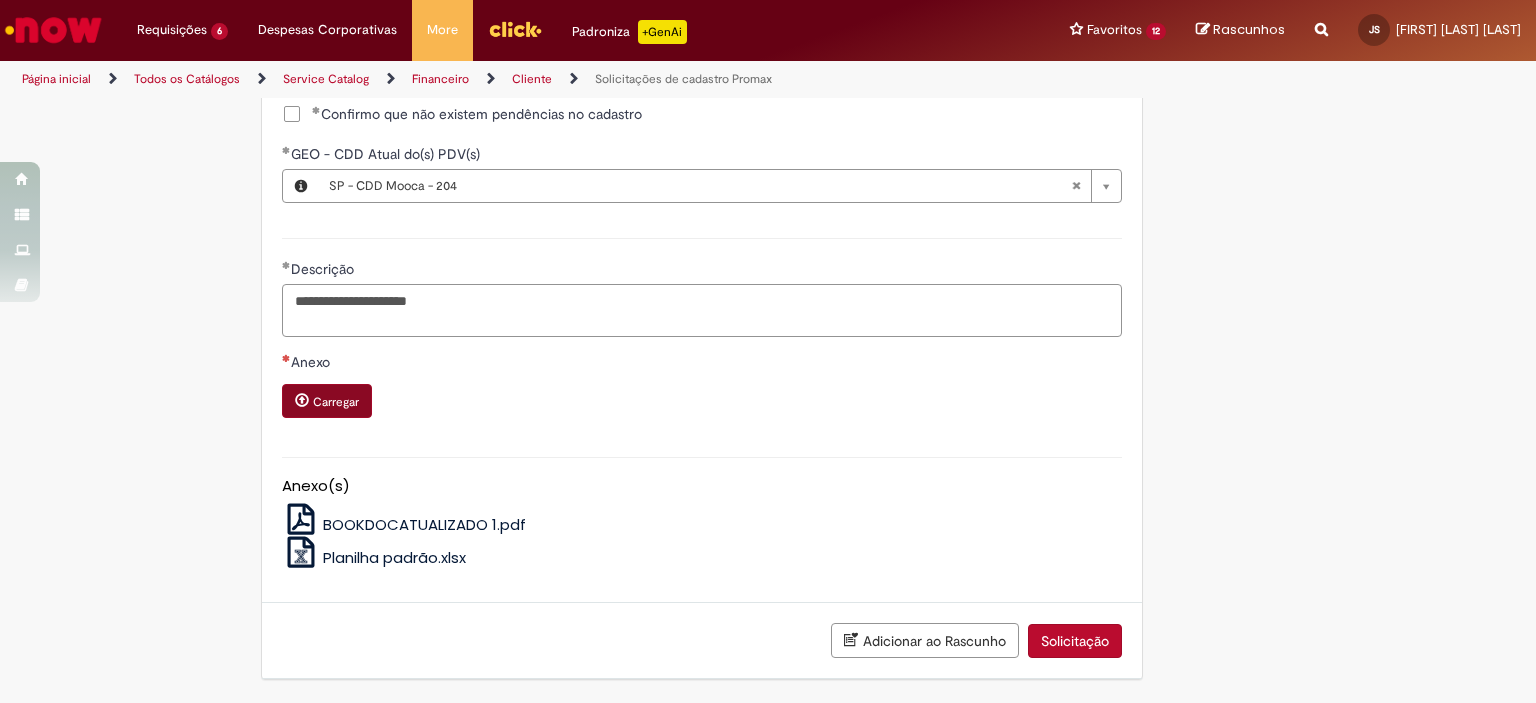 type on "**********" 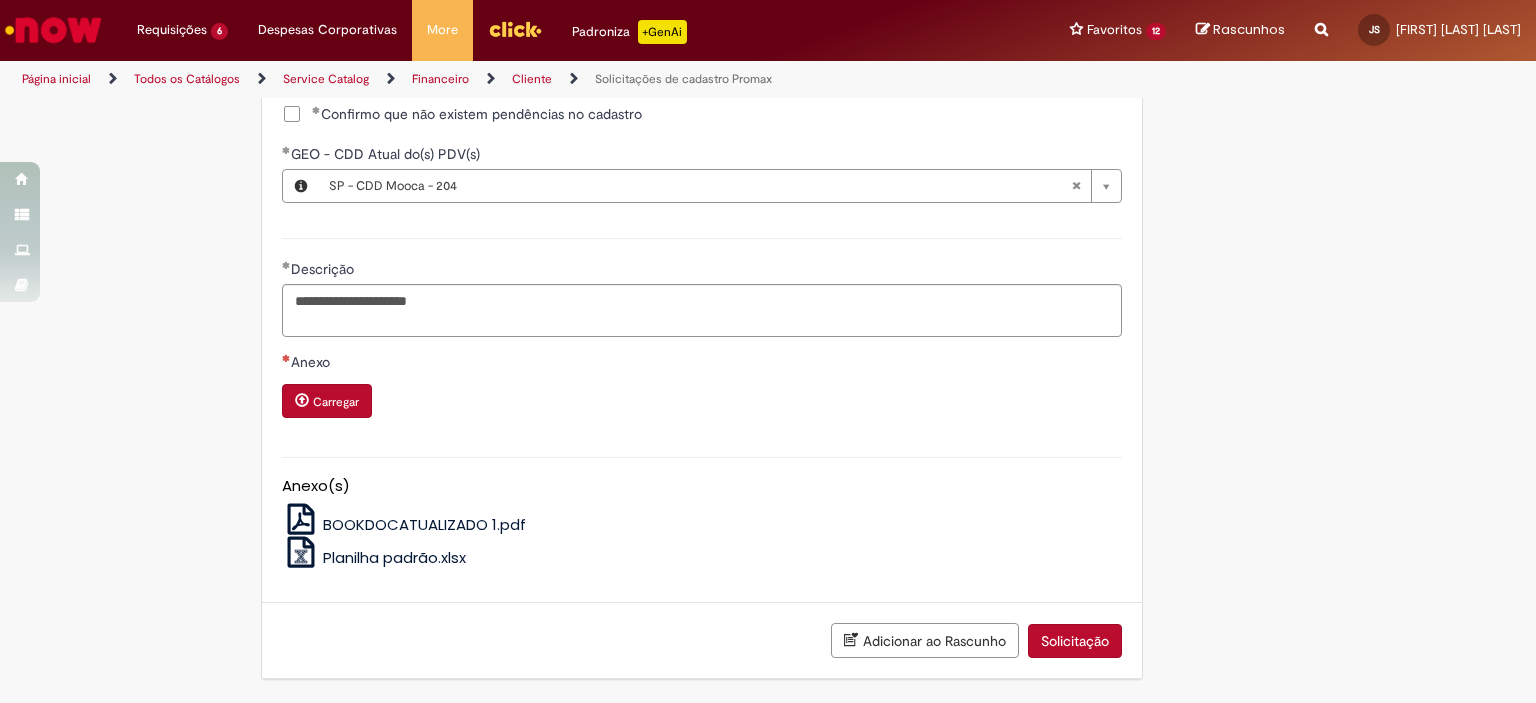 click on "Carregar" at bounding box center (336, 402) 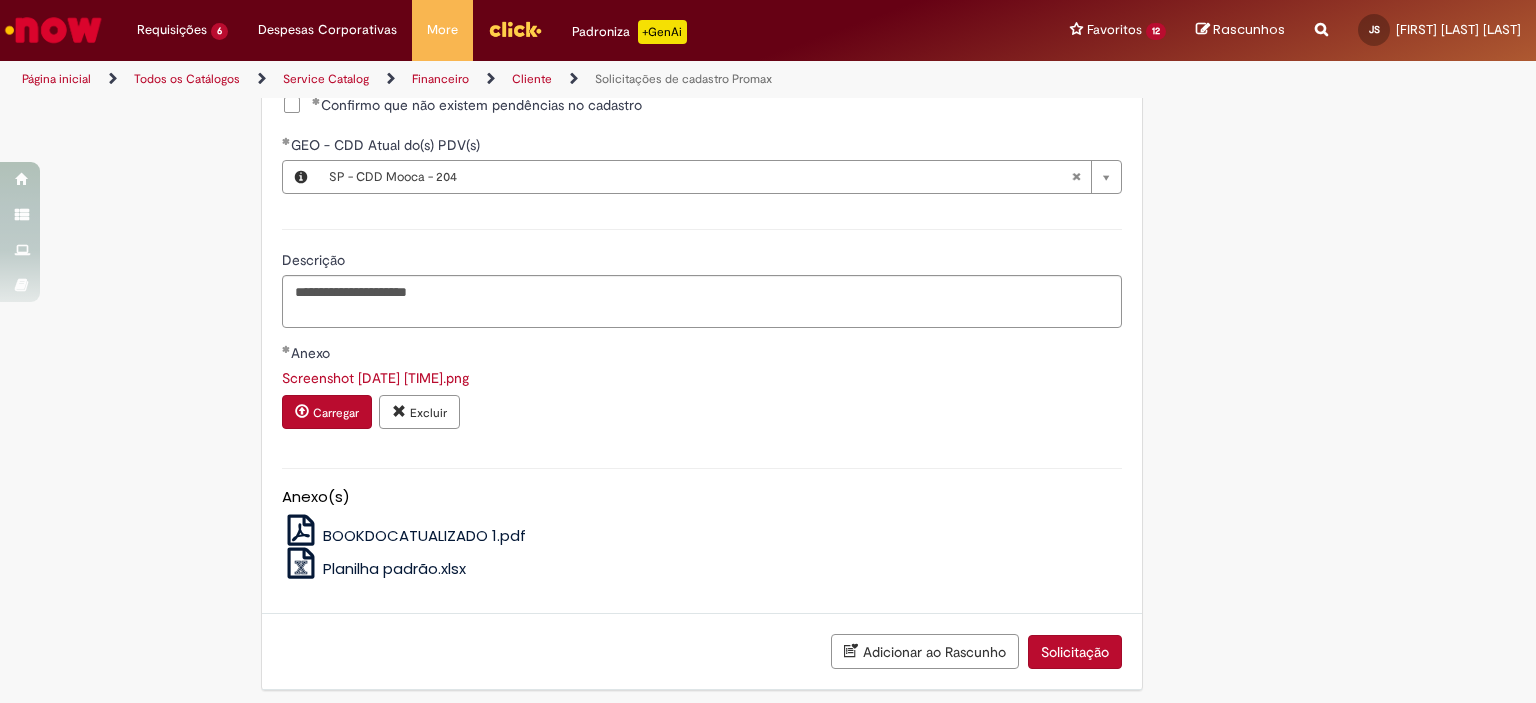 click on "Solicitação" at bounding box center [1075, 652] 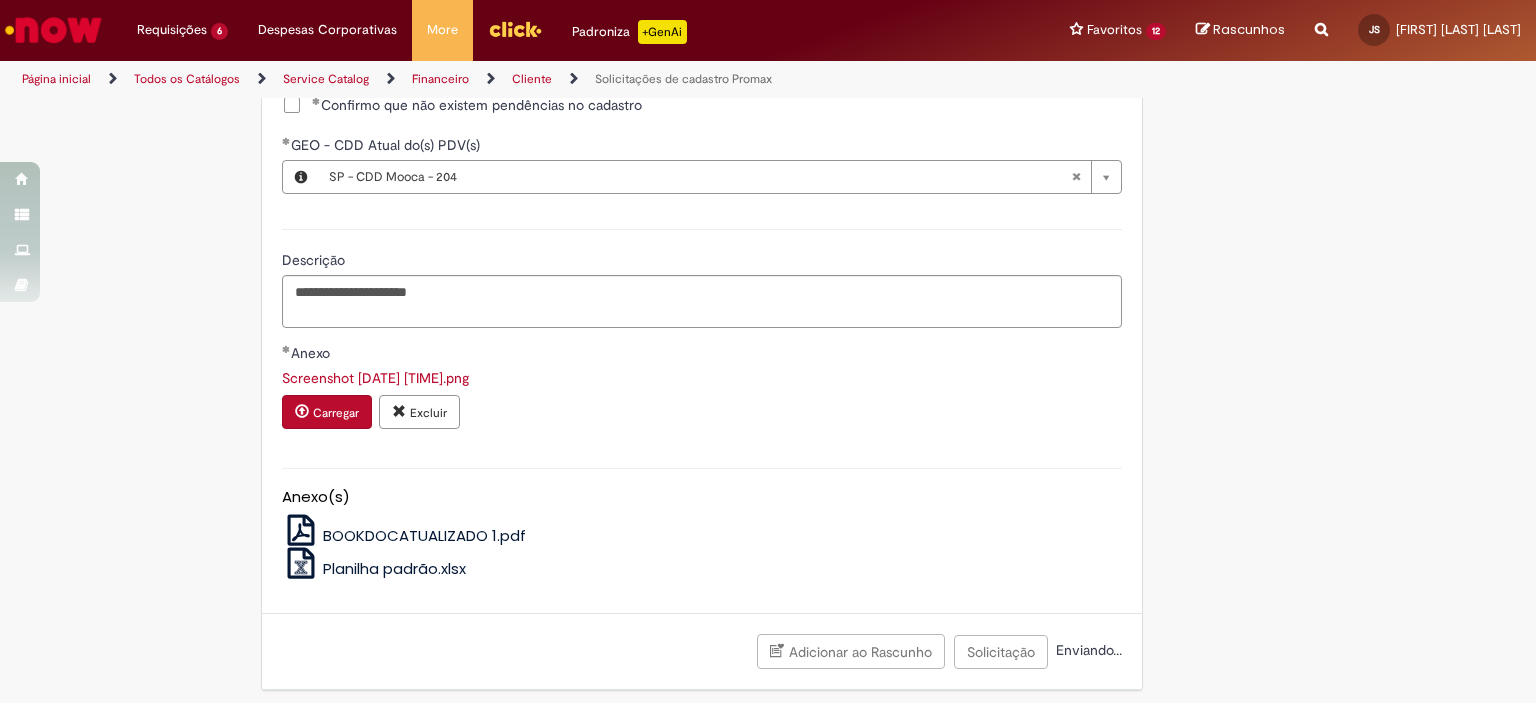 scroll, scrollTop: 1484, scrollLeft: 0, axis: vertical 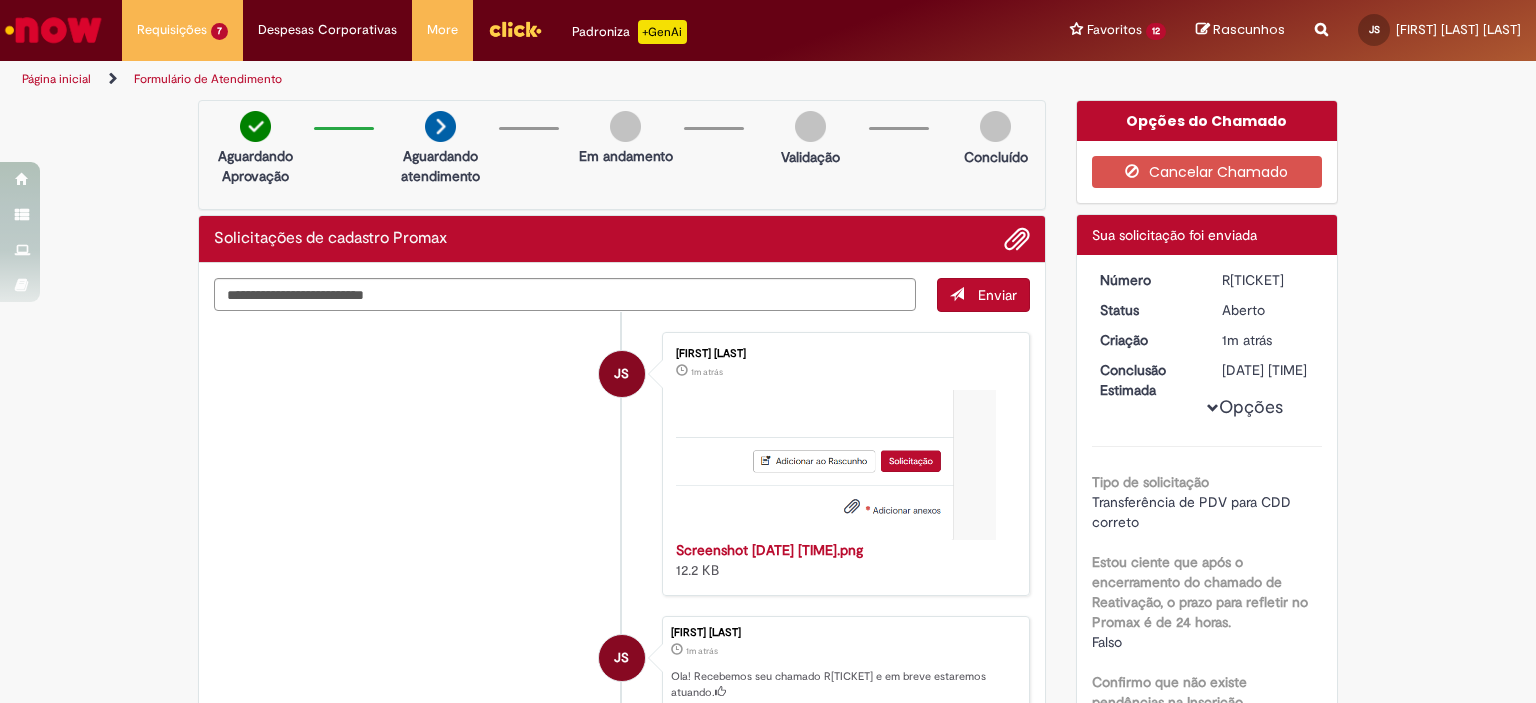 click on "JS
[FIRST] [LAST]
1m atrás 1m atrás
Screenshot [DATE] [TIME].png  12.2 KB" at bounding box center [622, 464] 